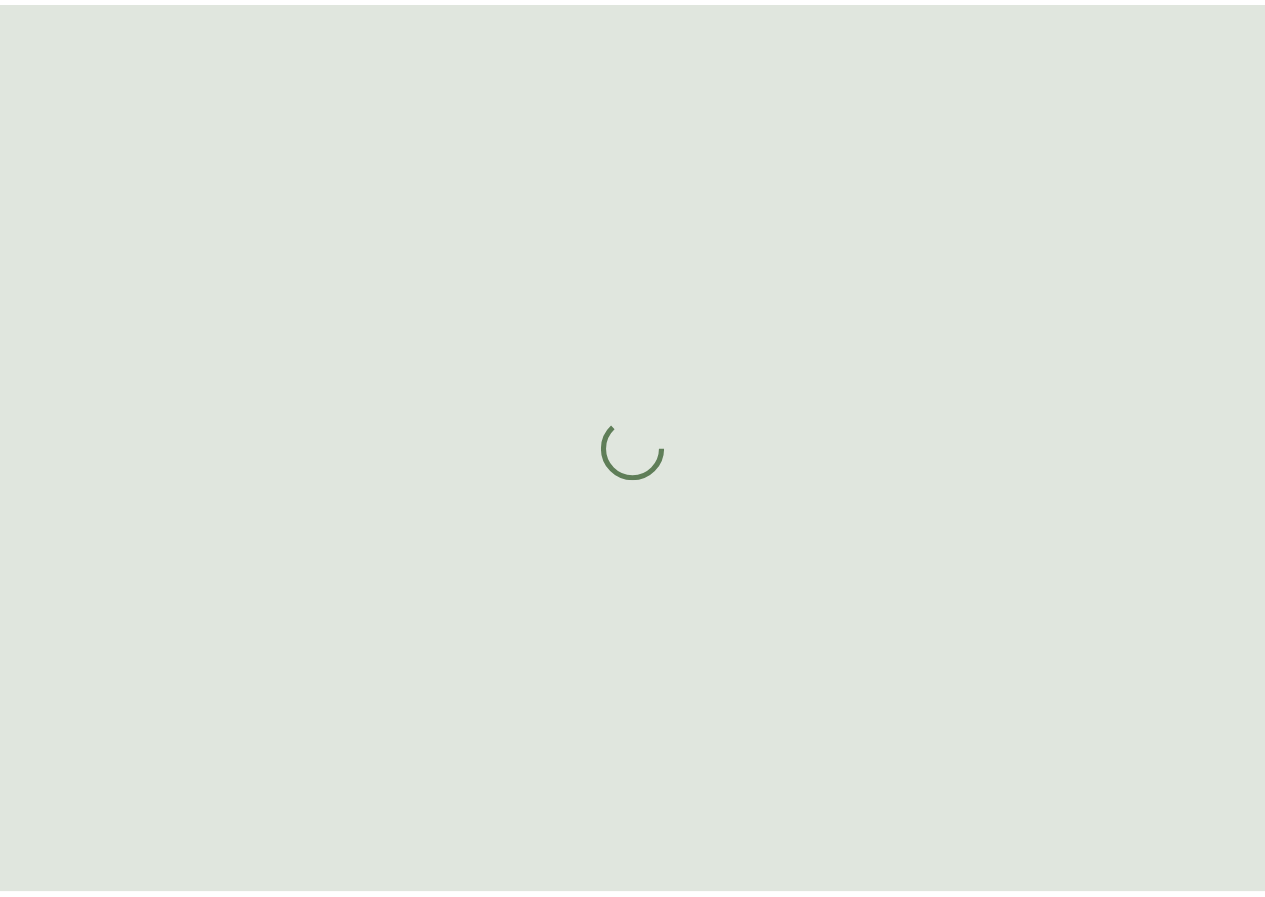 scroll, scrollTop: 0, scrollLeft: 0, axis: both 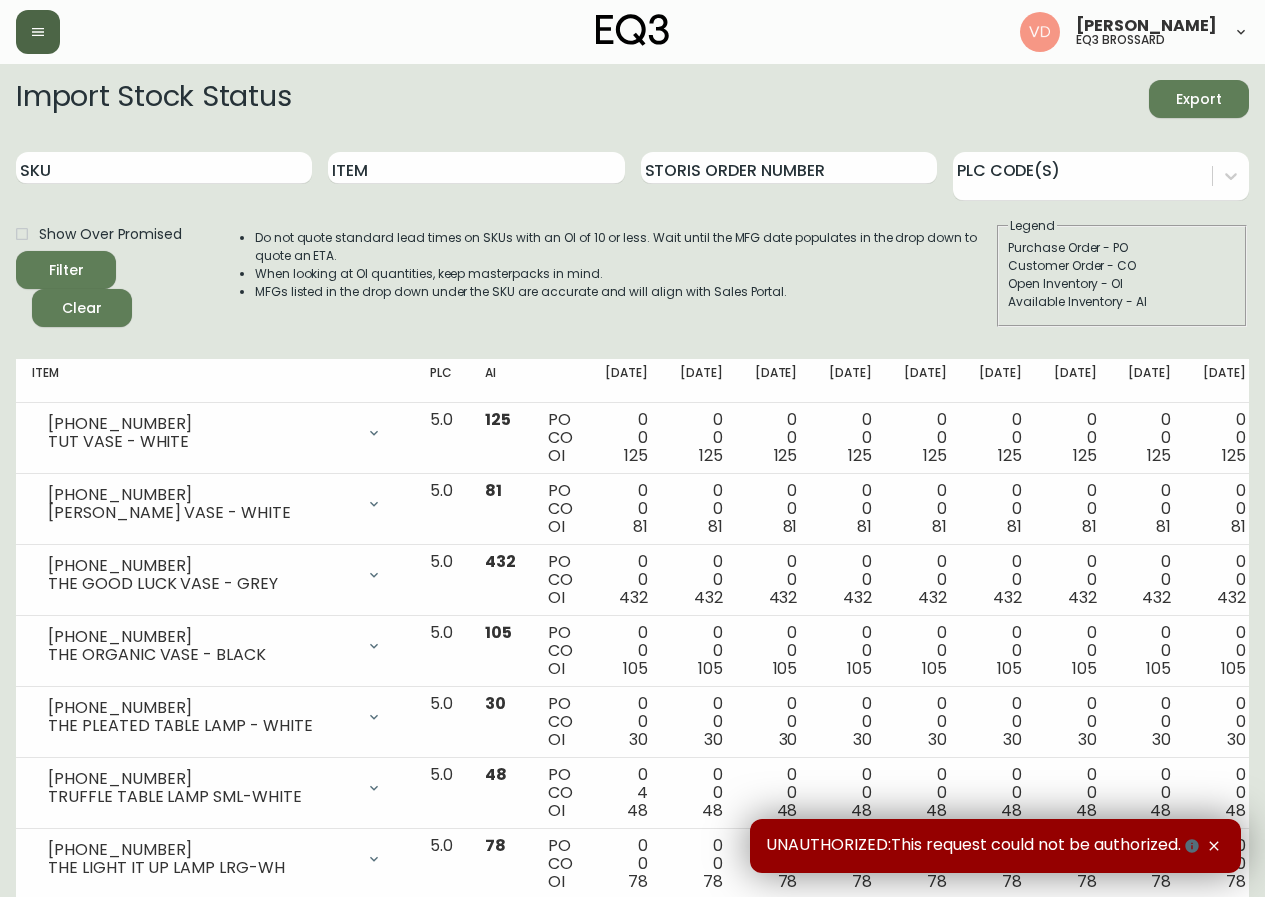 click at bounding box center [38, 32] 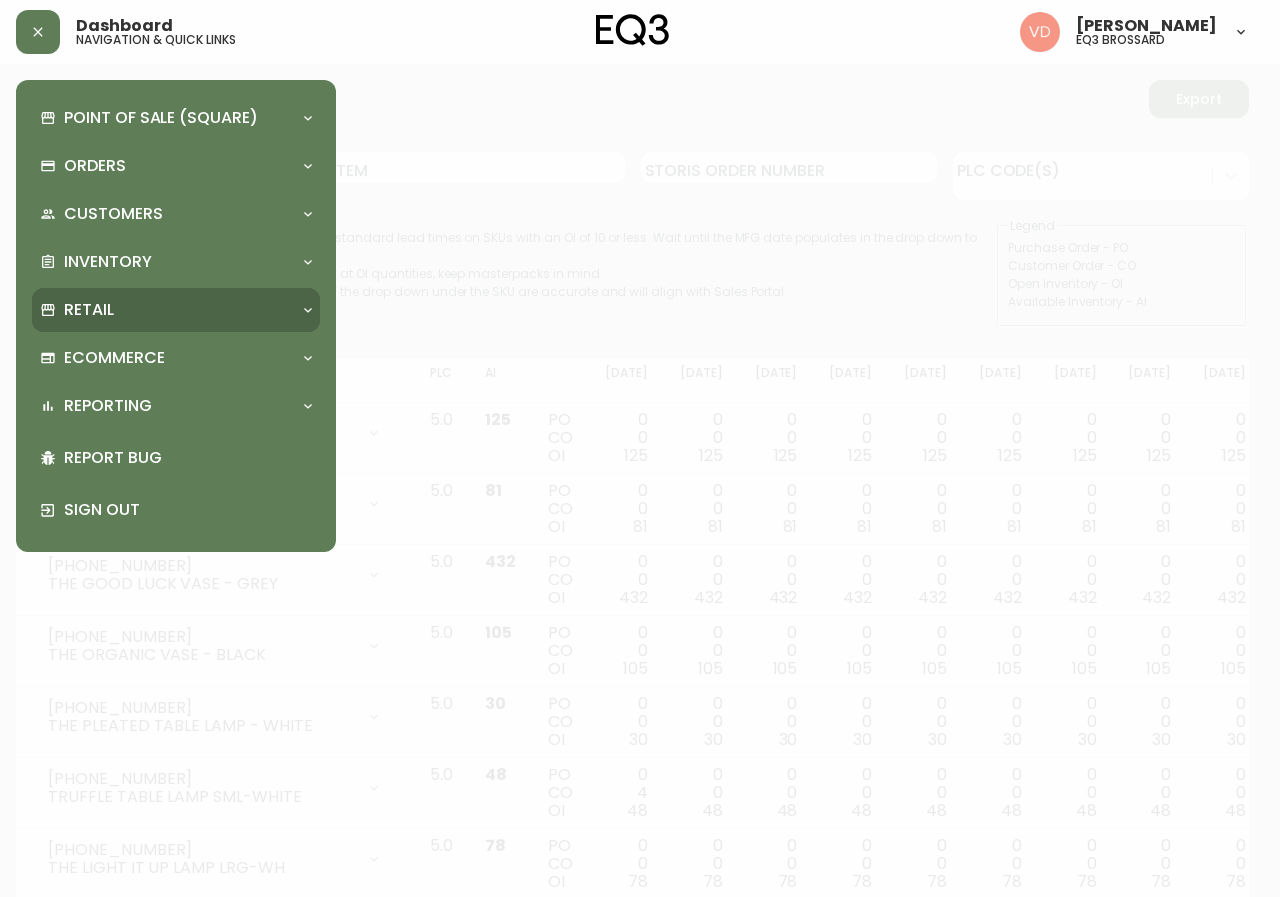 click on "Retail" at bounding box center [176, 310] 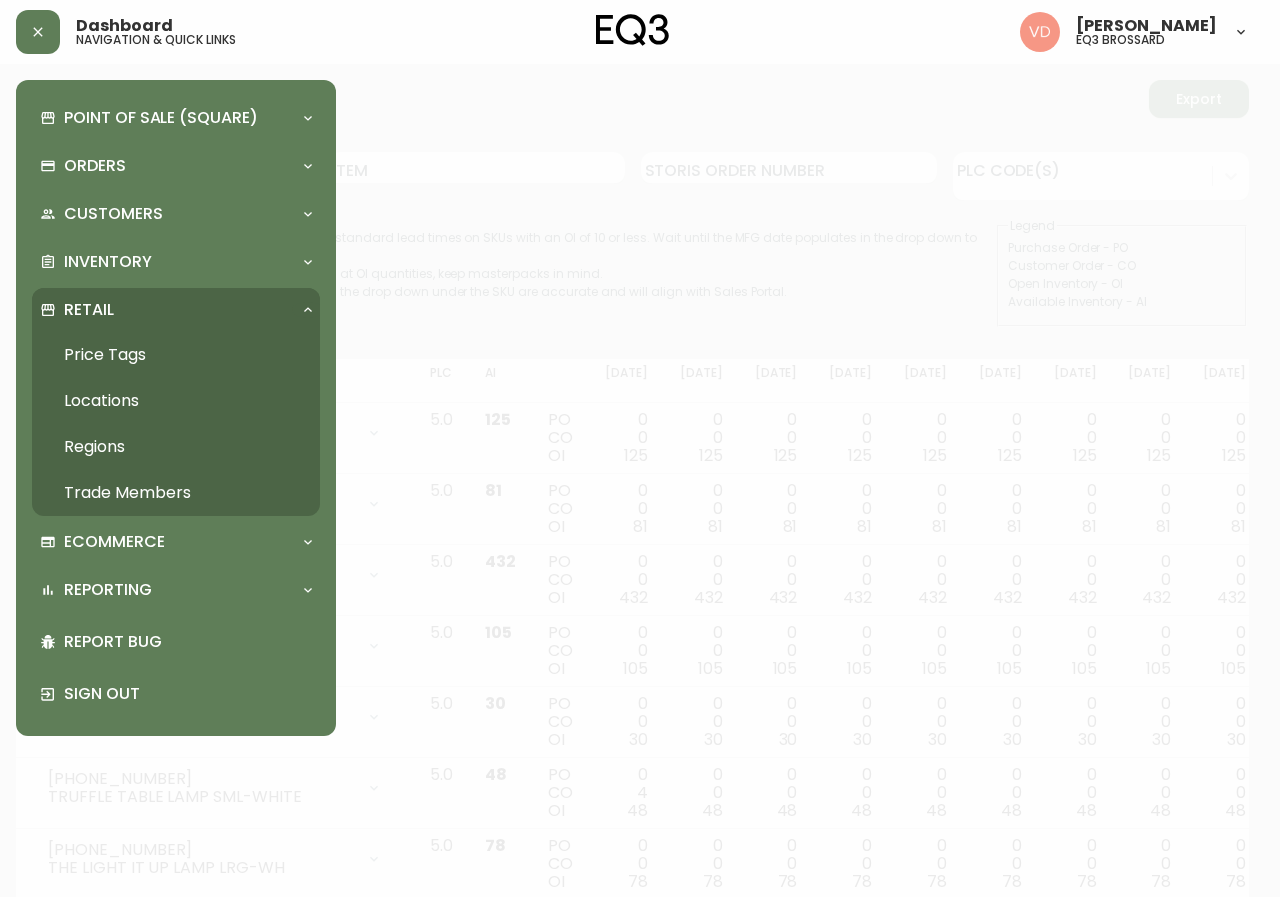 click on "Retail" at bounding box center [166, 310] 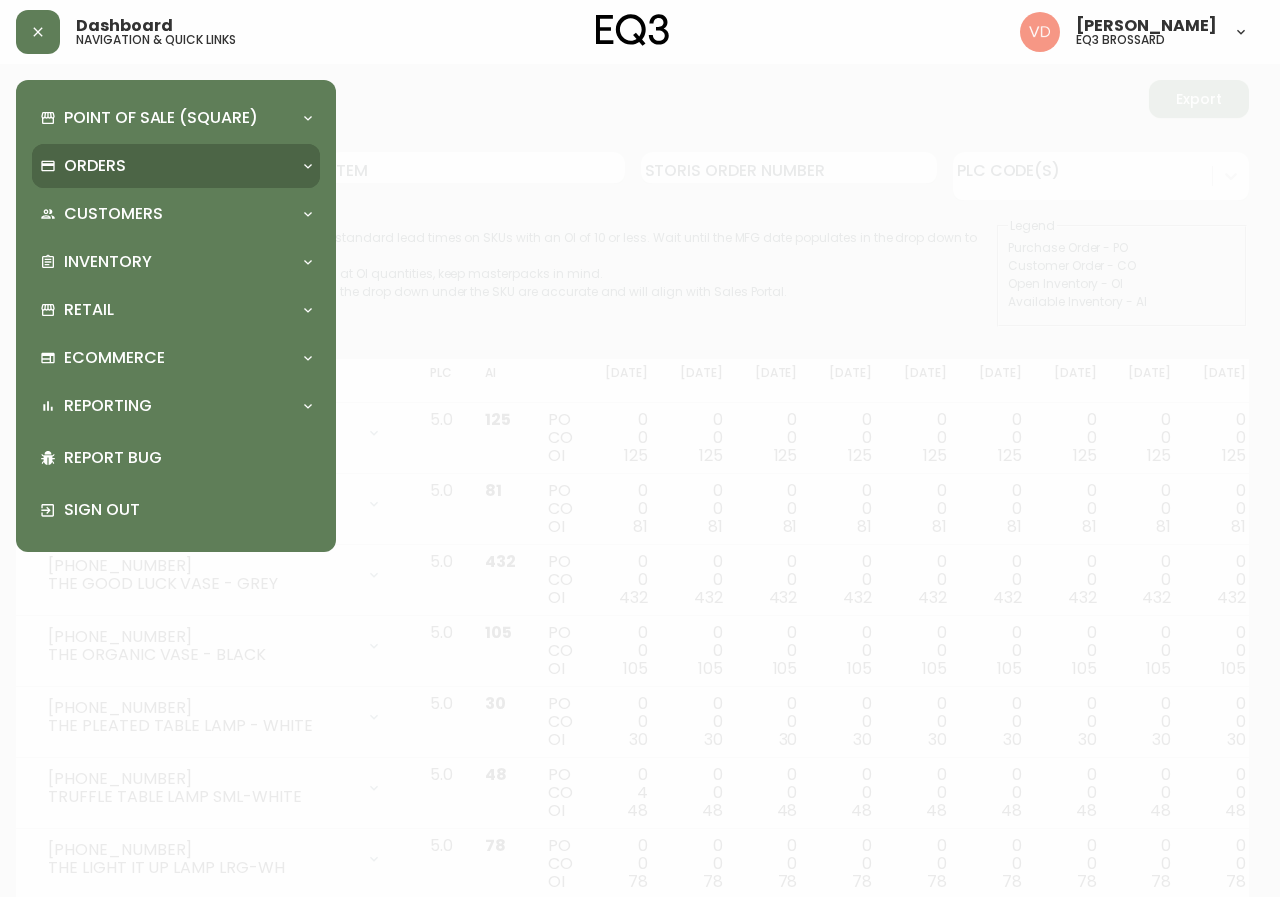 click on "Orders" at bounding box center [176, 166] 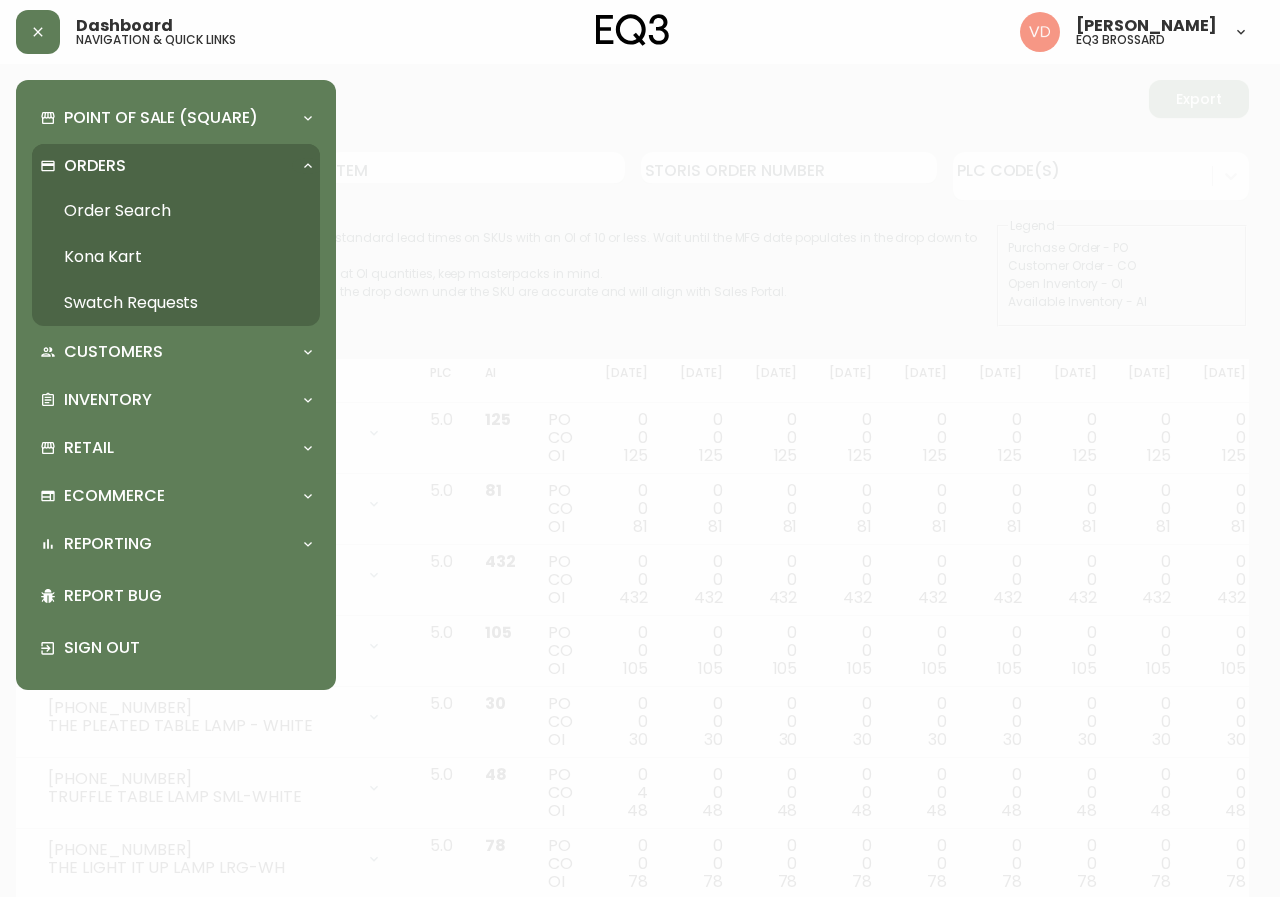 click on "Order Search" at bounding box center (176, 211) 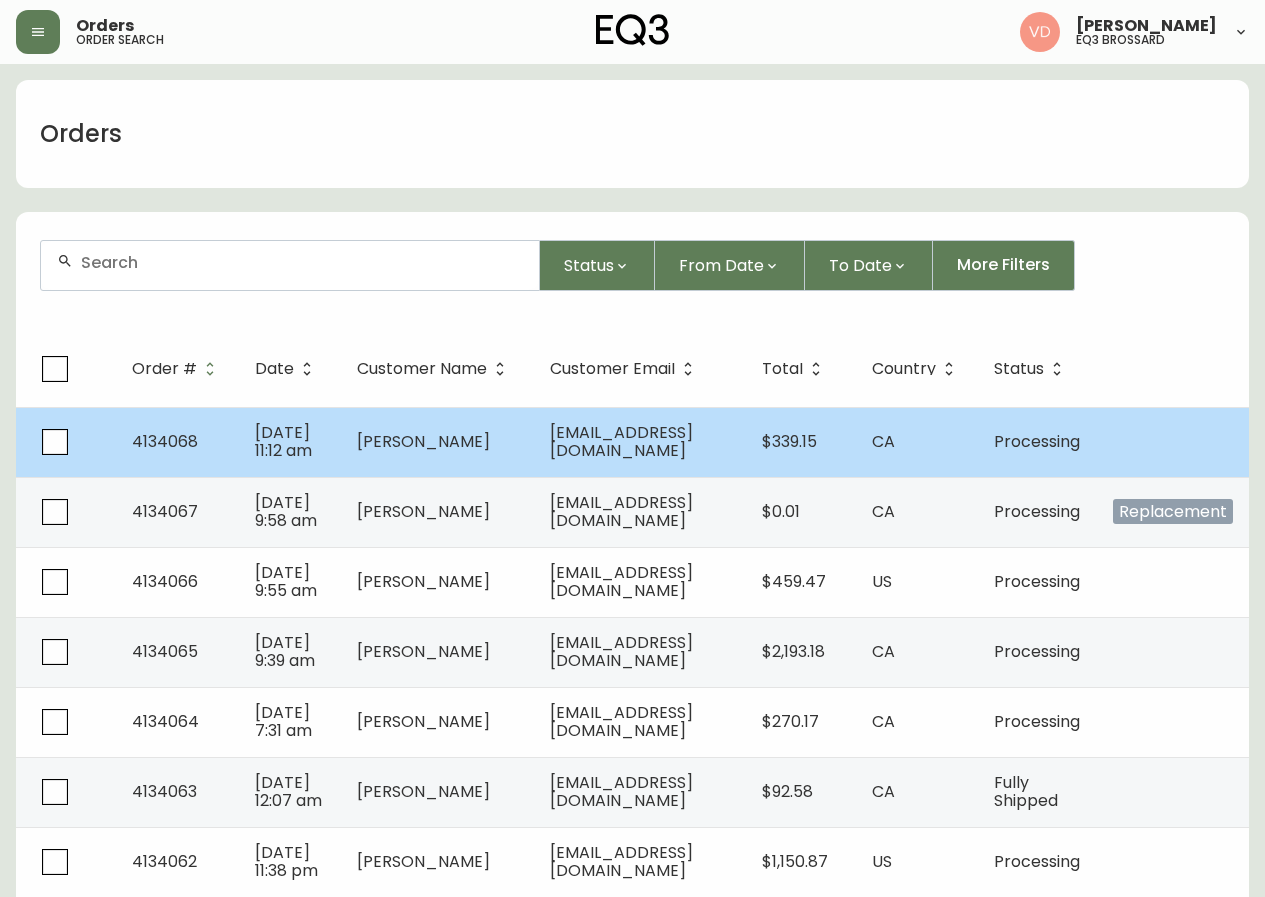 click on "4134068" at bounding box center (165, 441) 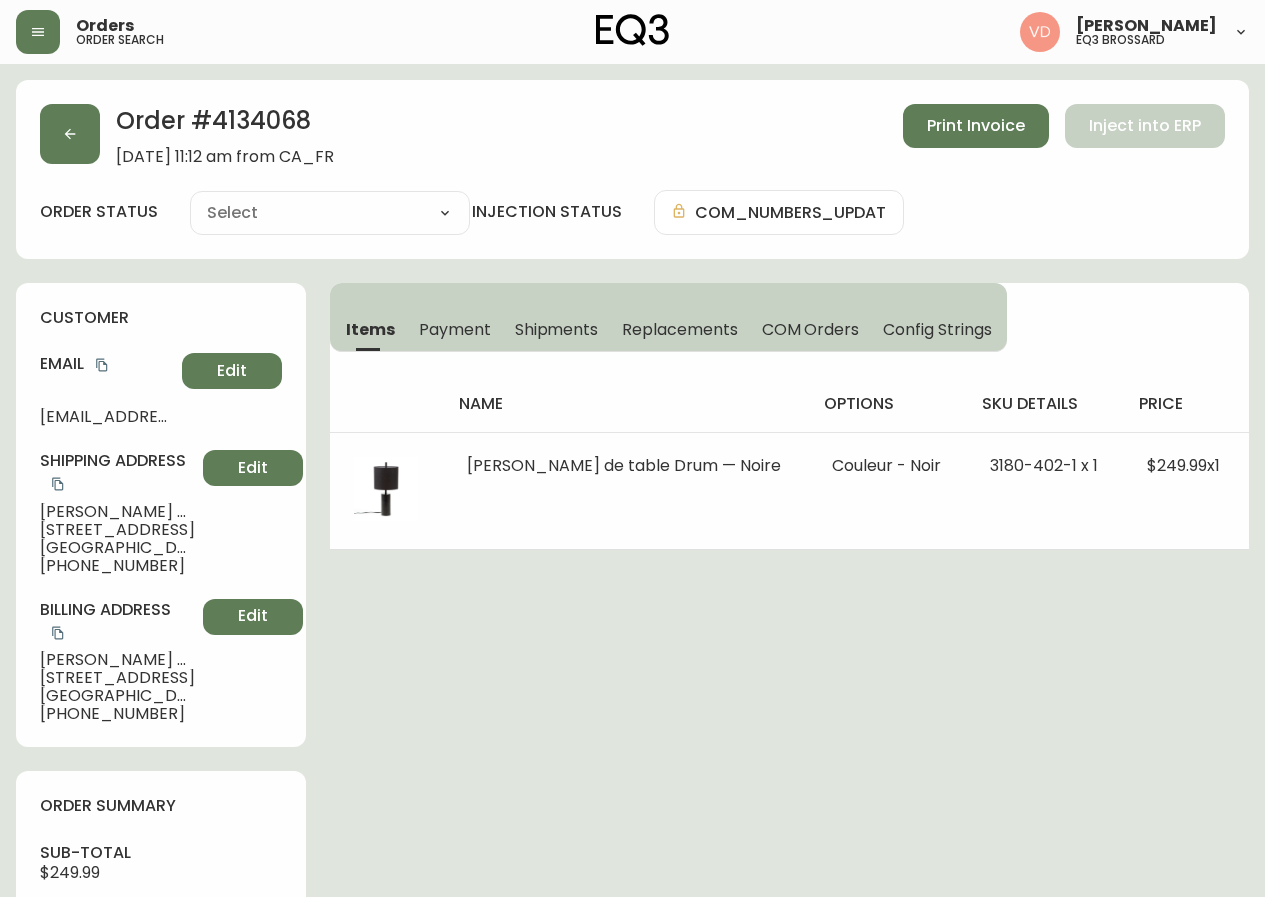 type on "Processing" 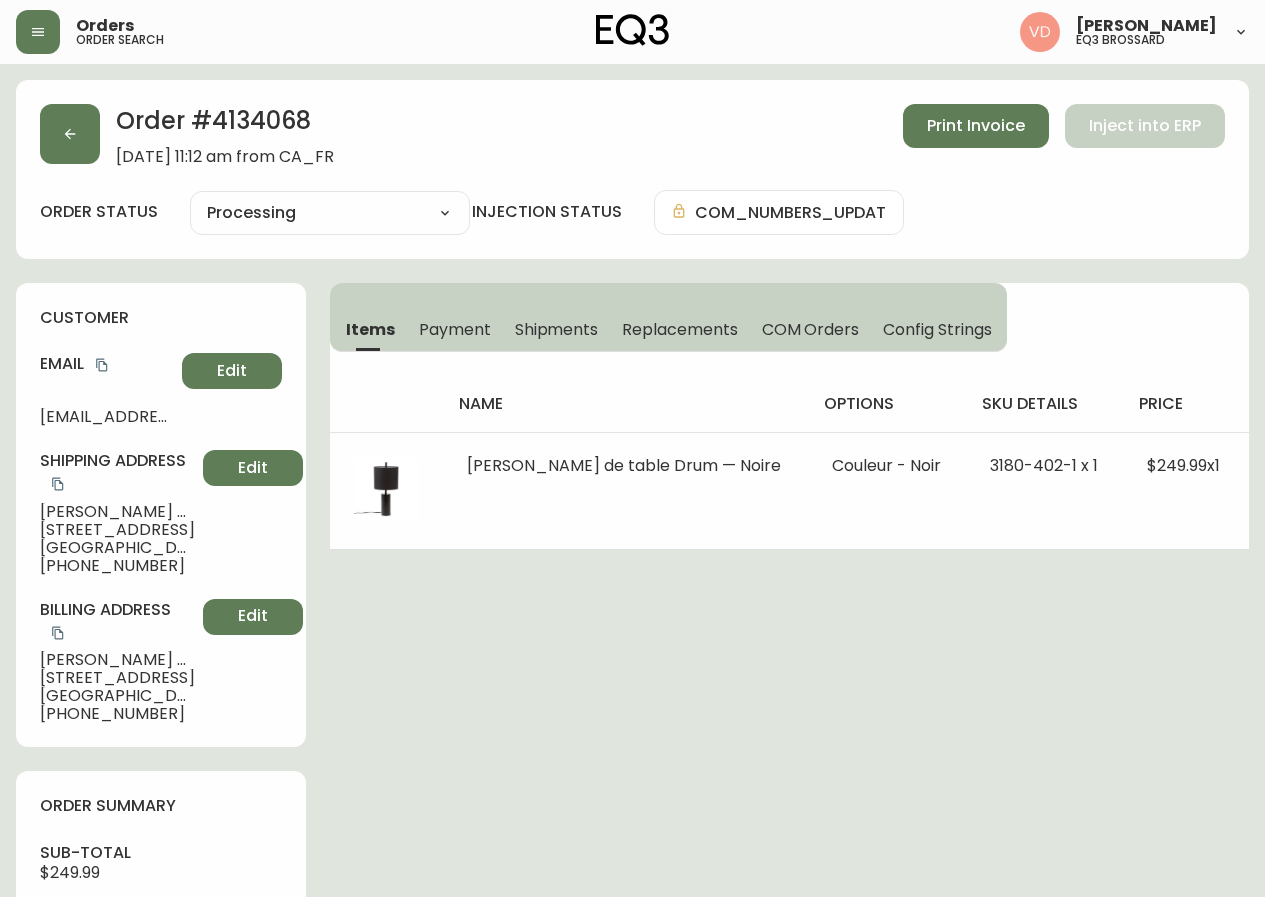 select on "PROCESSING" 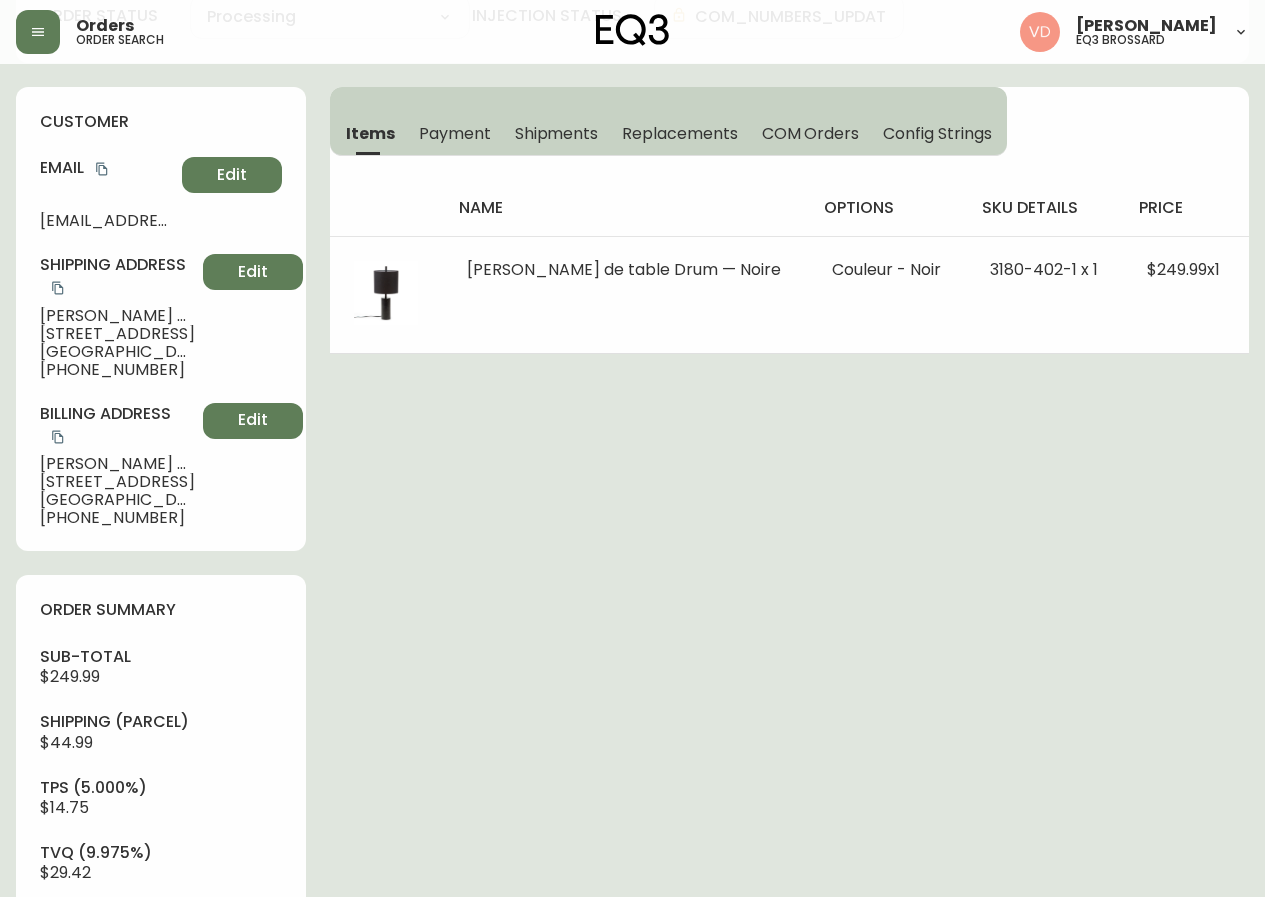 scroll, scrollTop: 0, scrollLeft: 0, axis: both 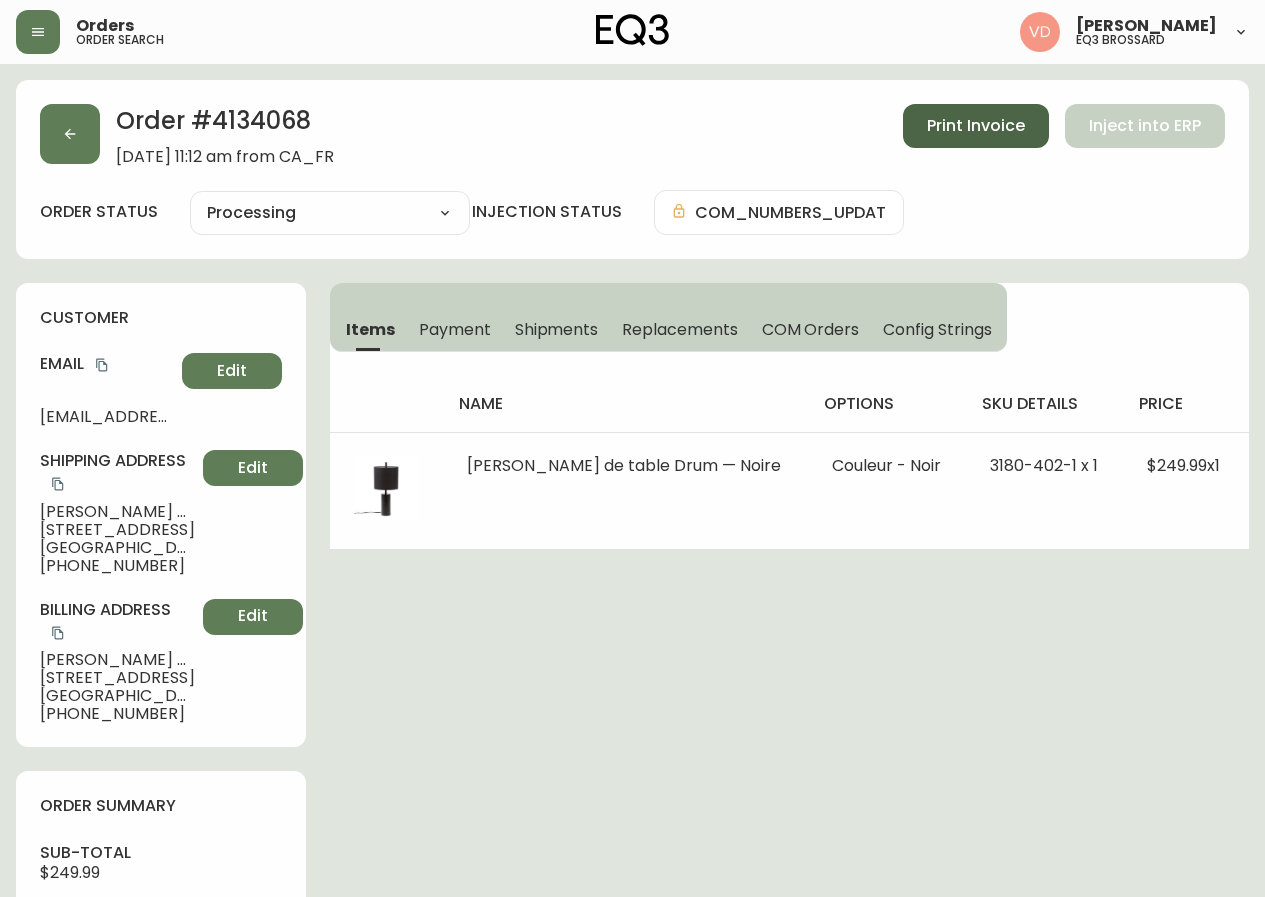 click on "Print Invoice" at bounding box center (976, 126) 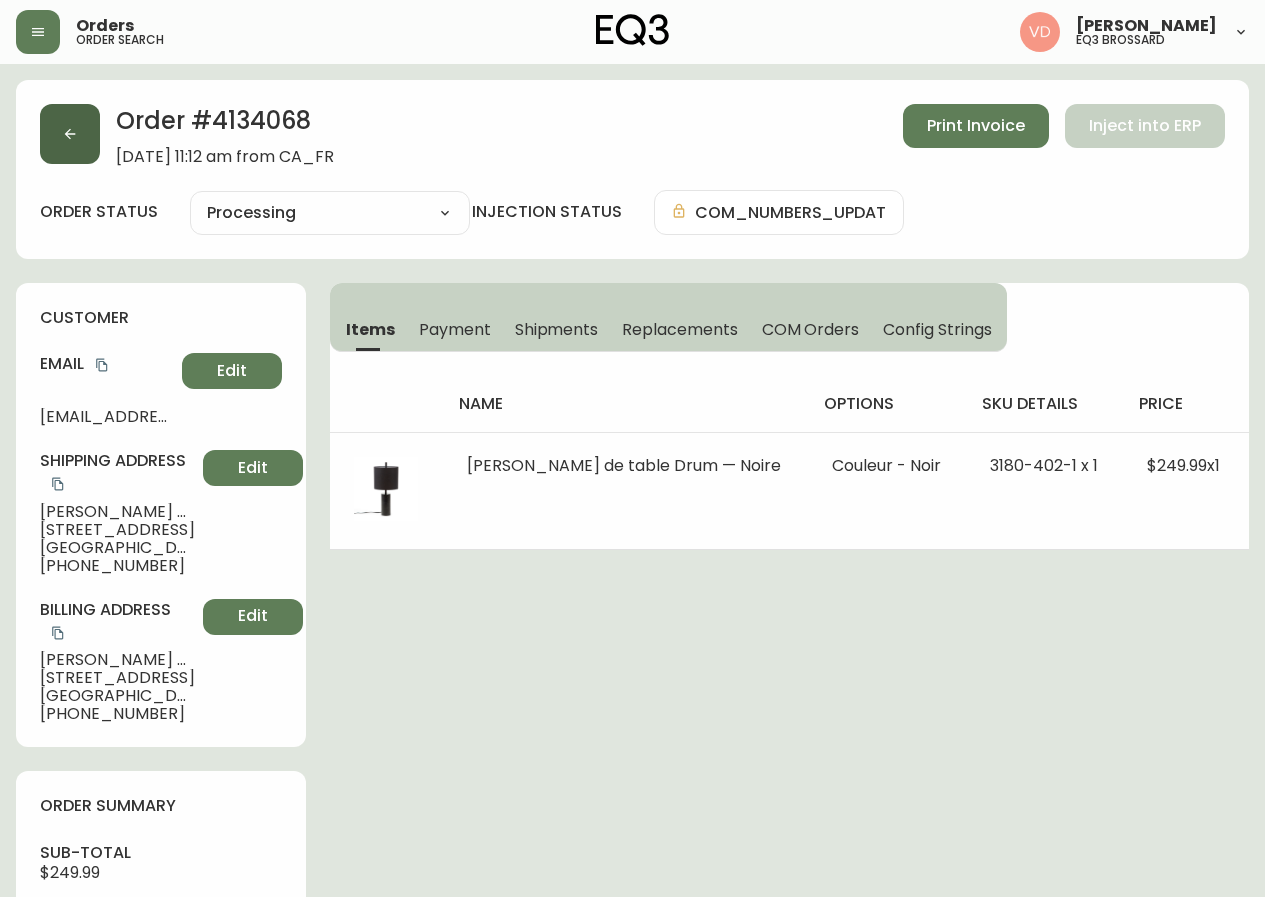 click at bounding box center (70, 134) 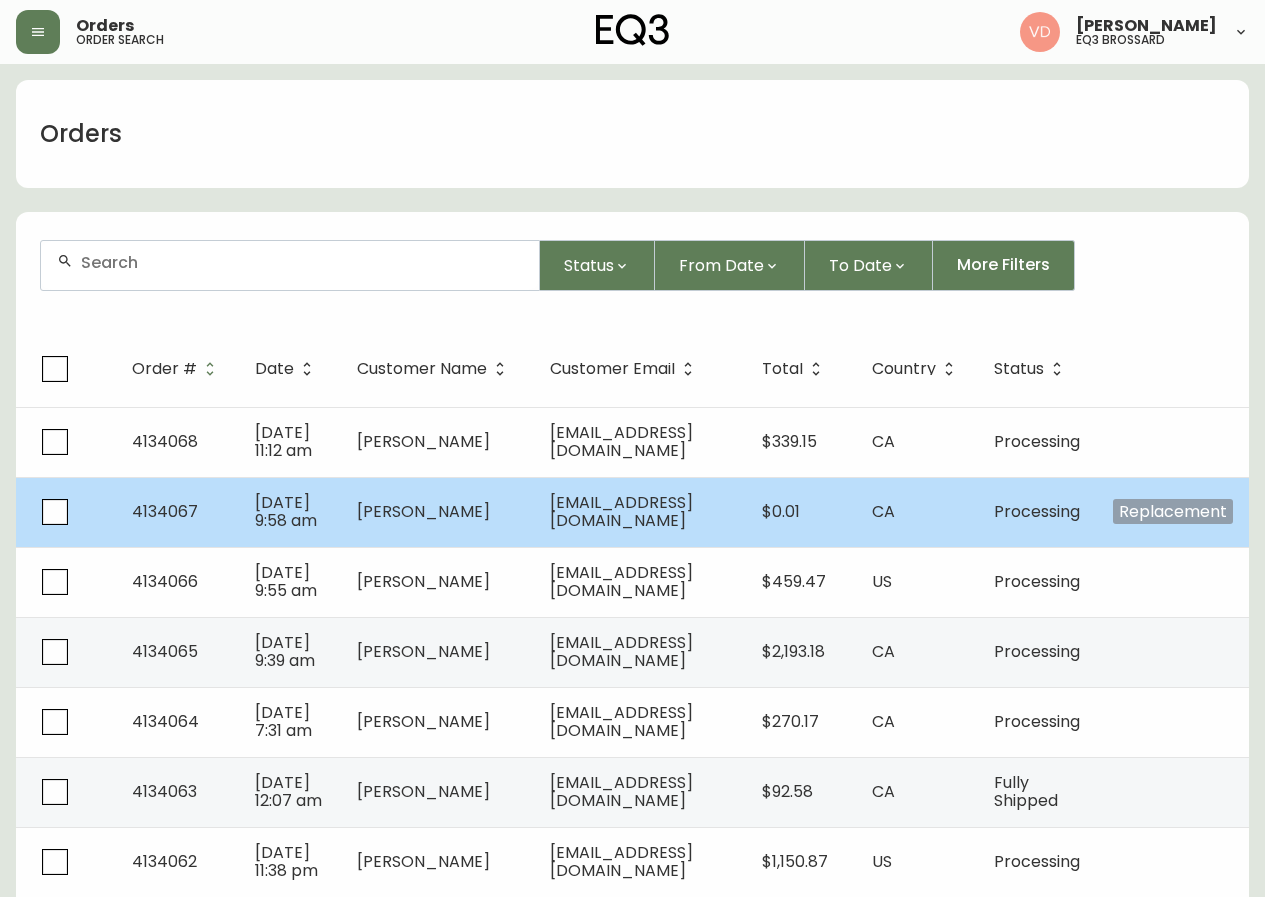 click on "Tyler Todd" at bounding box center [437, 512] 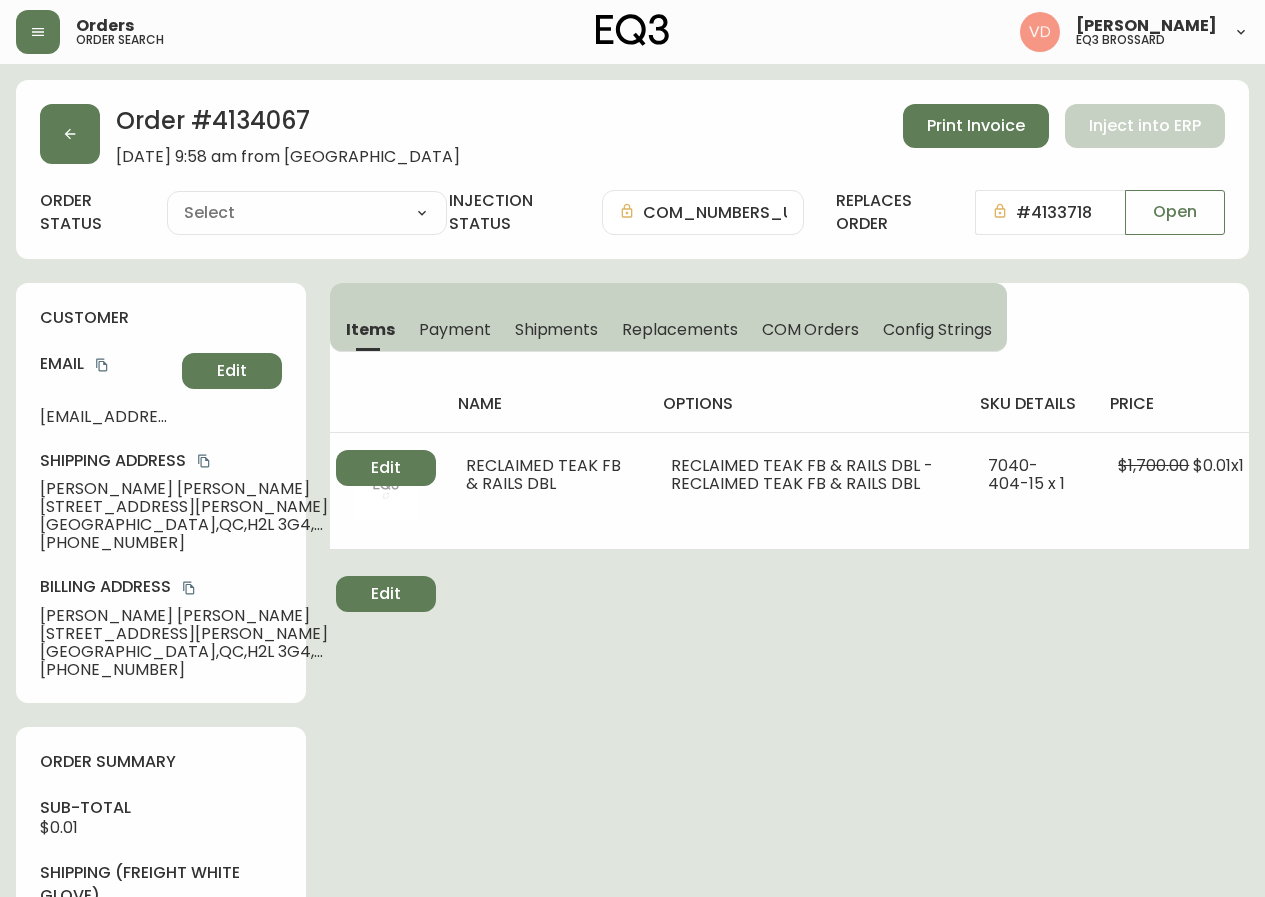 type on "Processing" 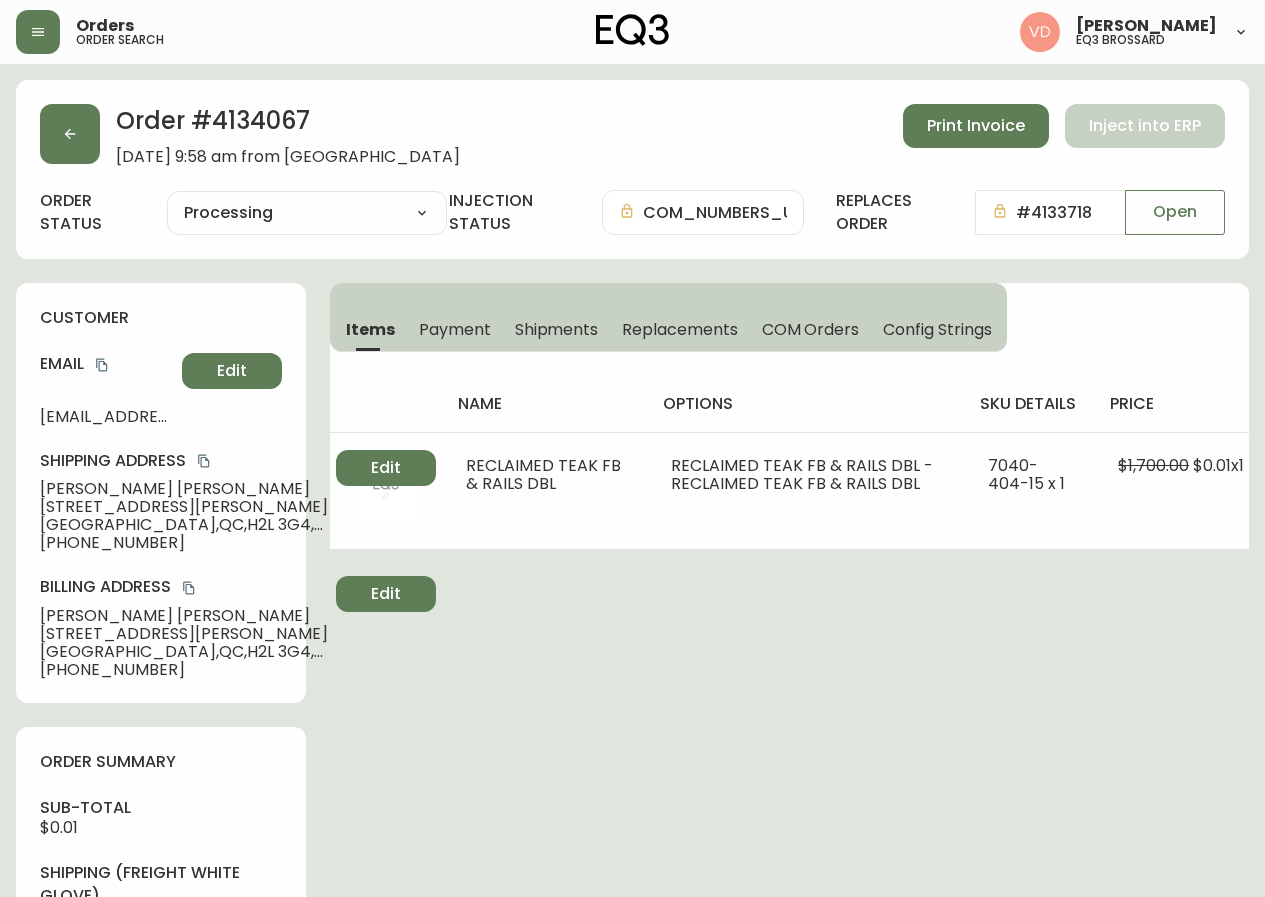 select on "PROCESSING" 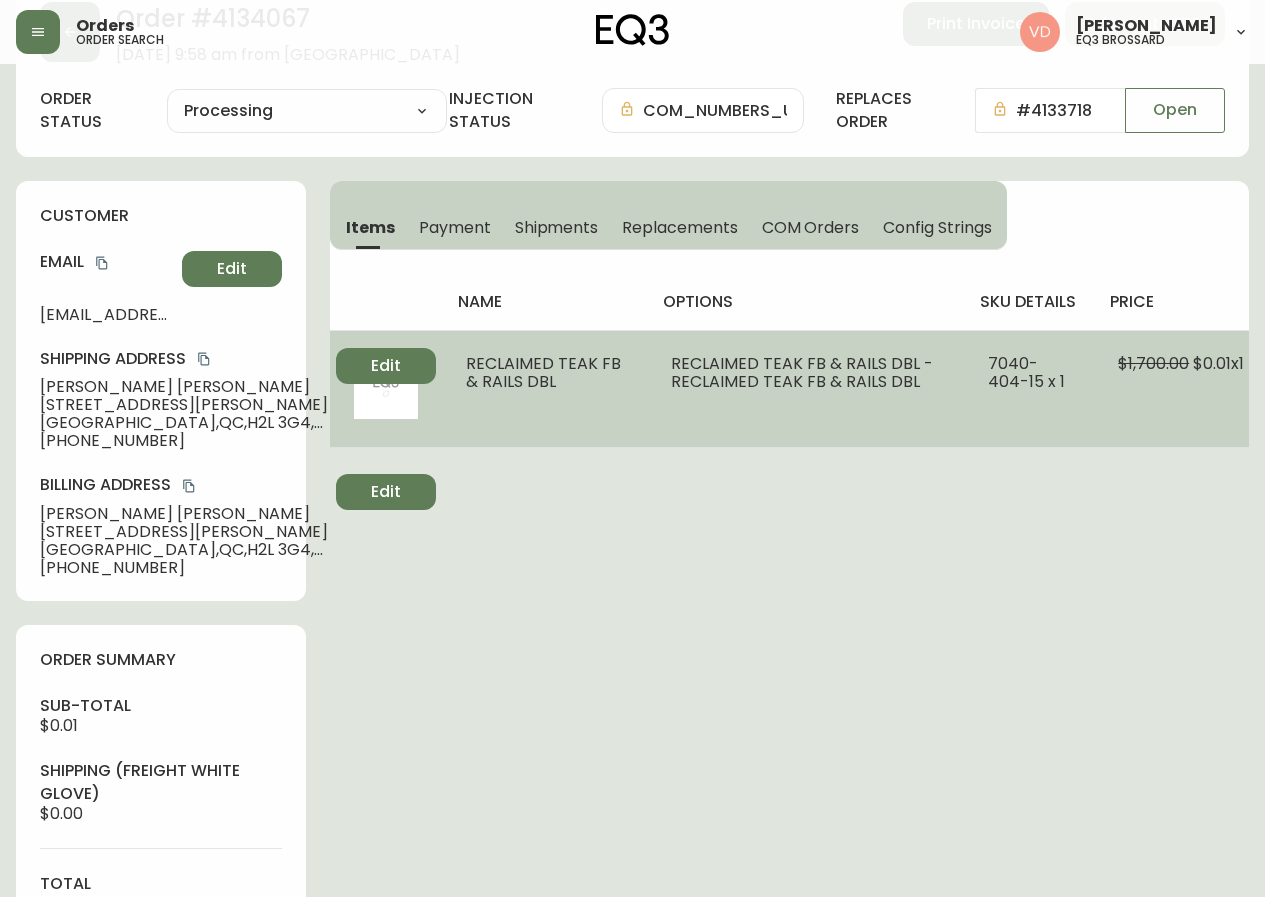 scroll, scrollTop: 0, scrollLeft: 0, axis: both 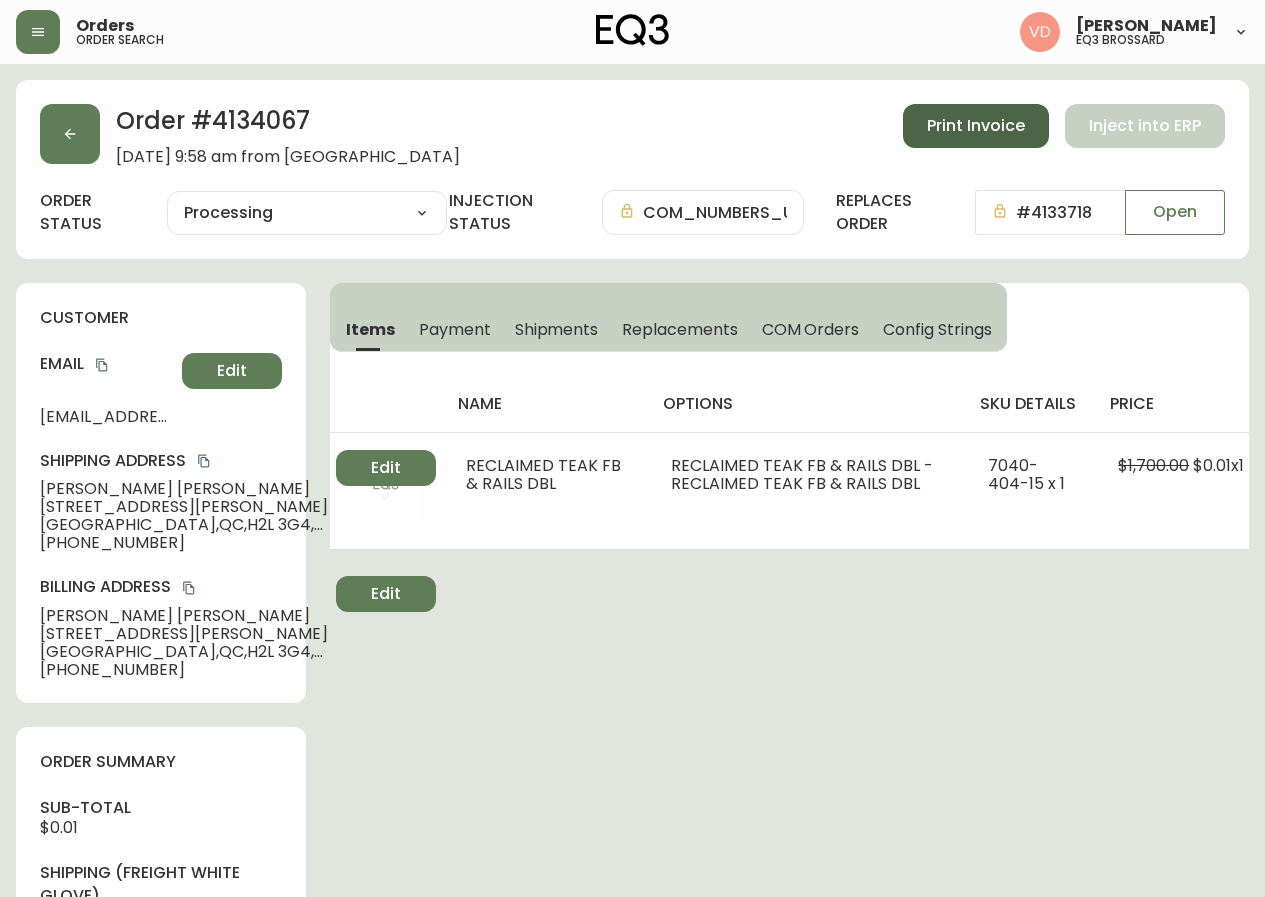 click on "Print Invoice" at bounding box center (976, 126) 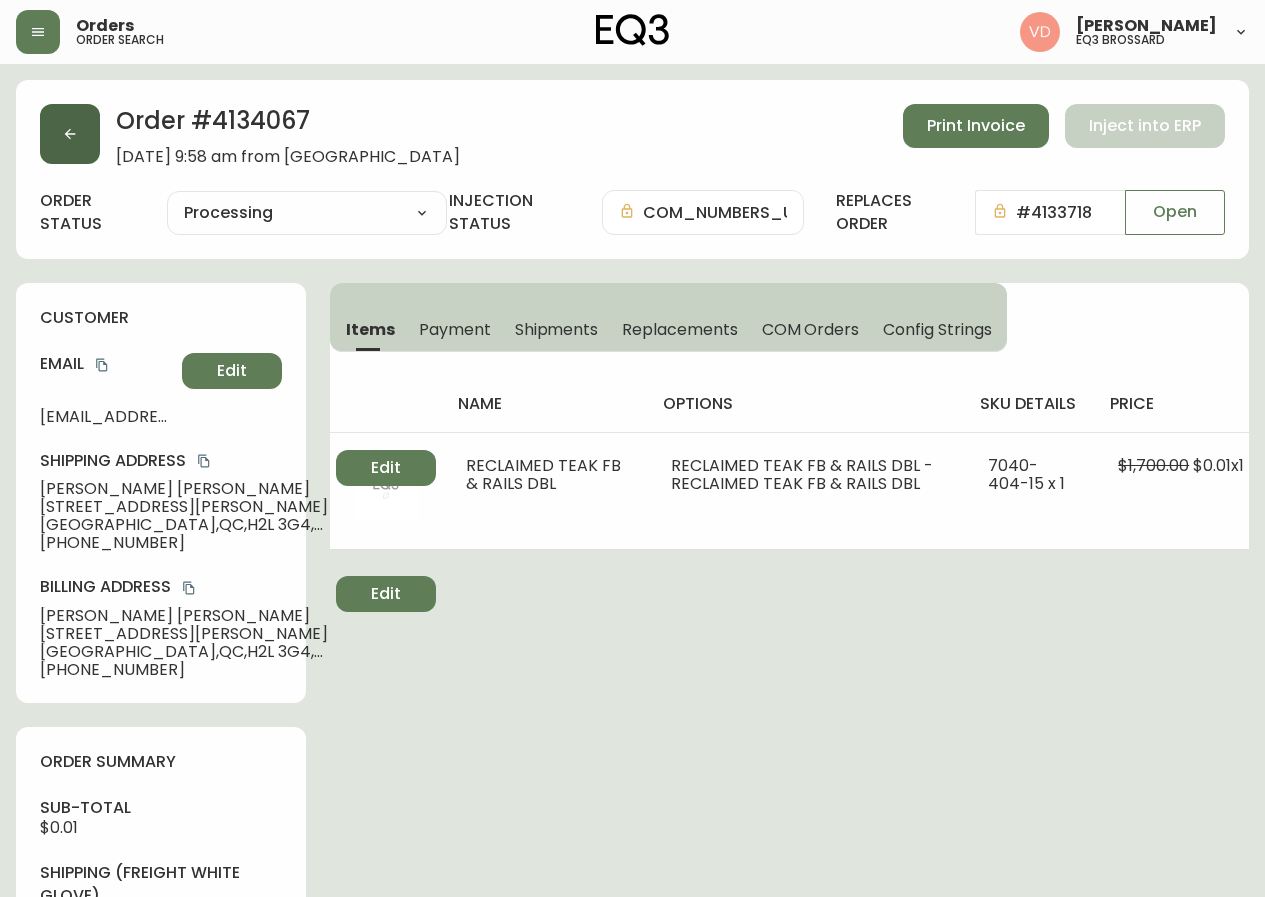 click at bounding box center [70, 134] 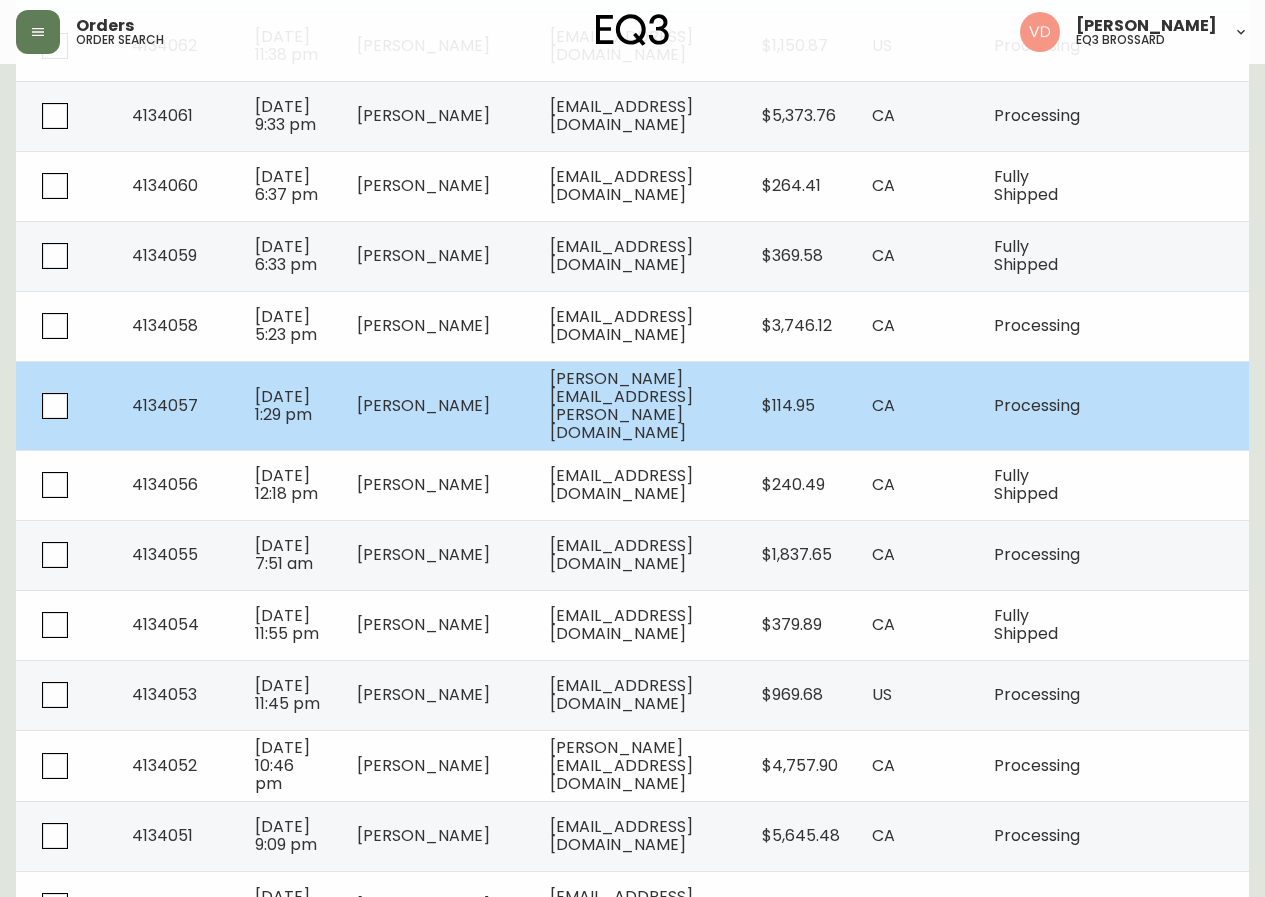 scroll, scrollTop: 800, scrollLeft: 0, axis: vertical 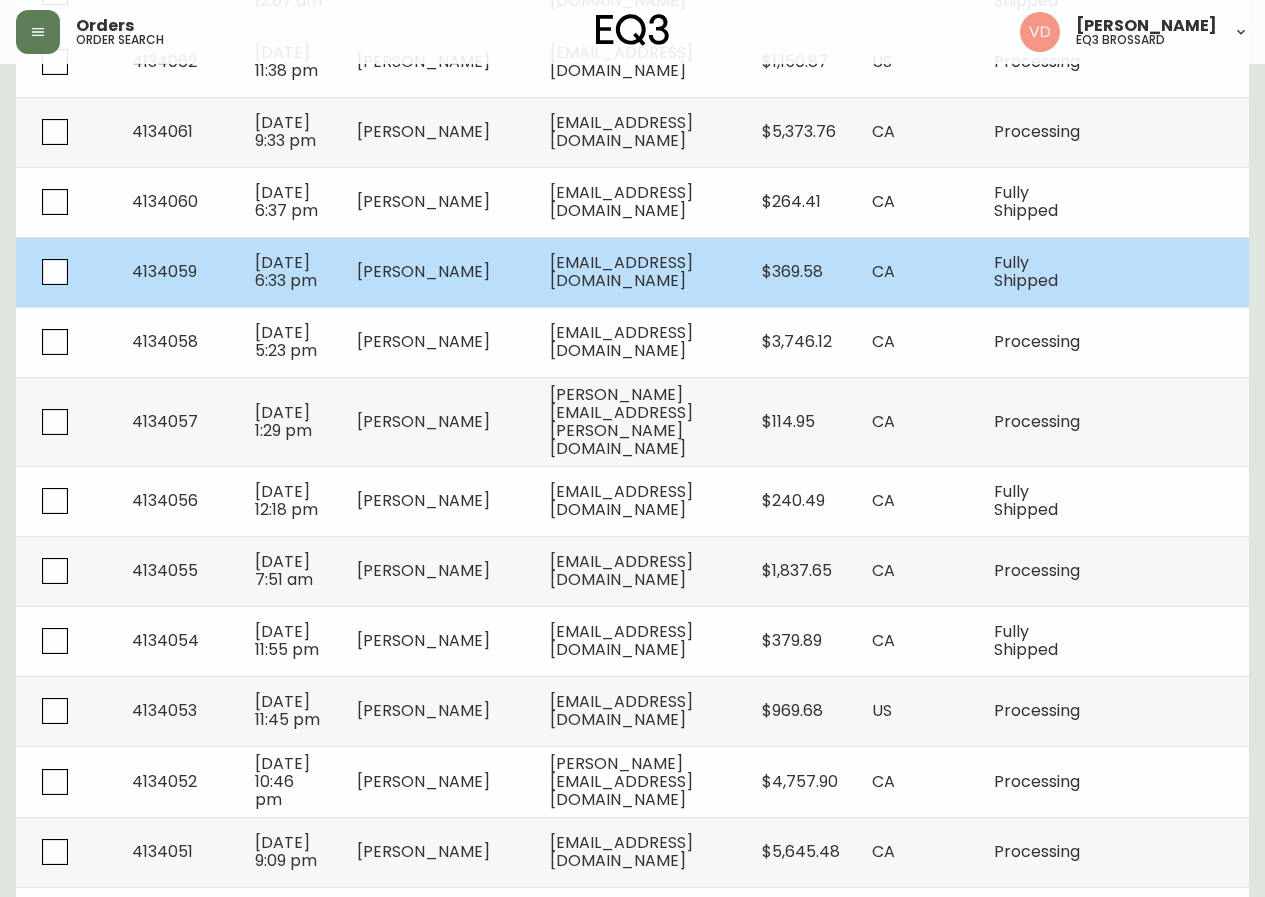 click on "4134059" at bounding box center [177, 272] 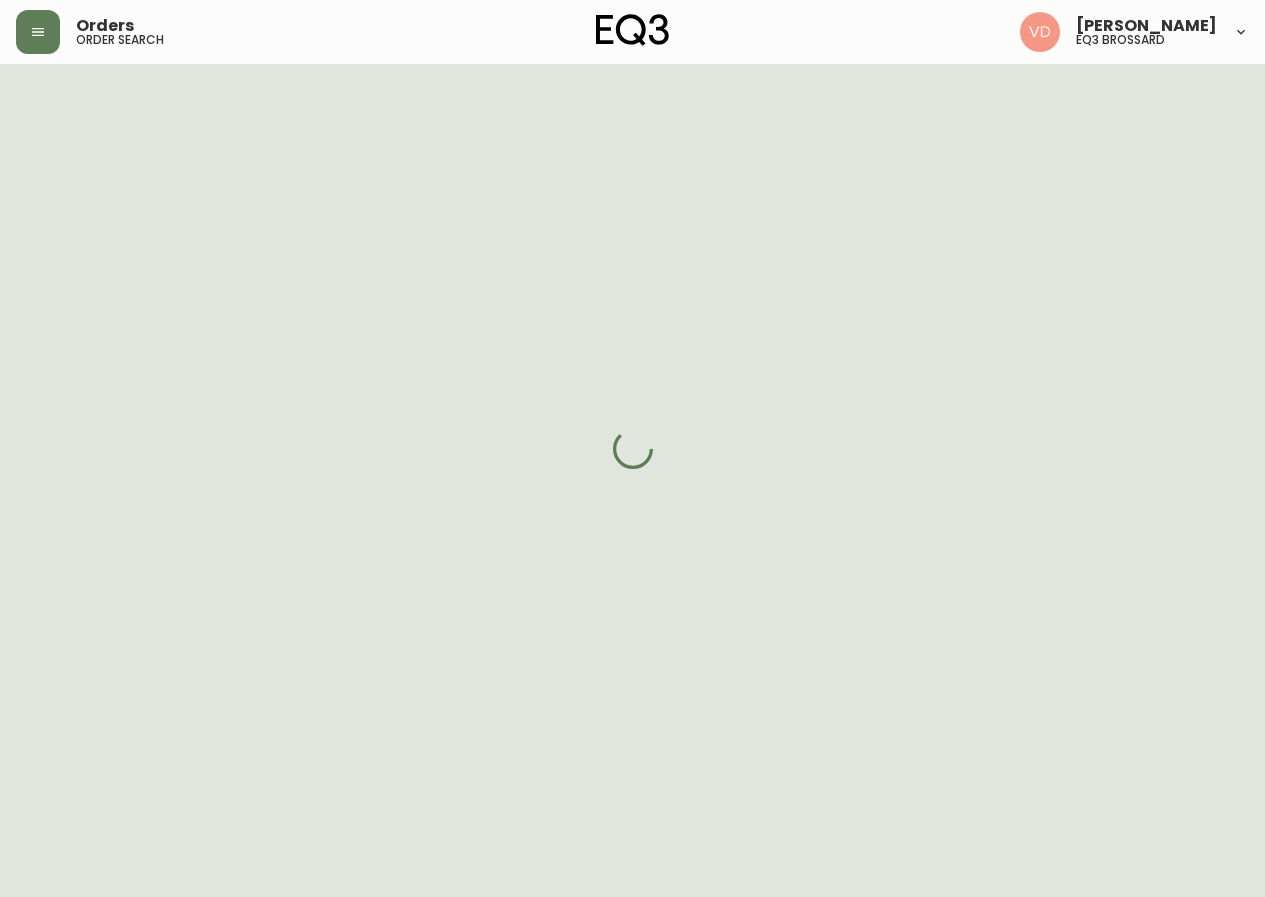 scroll, scrollTop: 800, scrollLeft: 0, axis: vertical 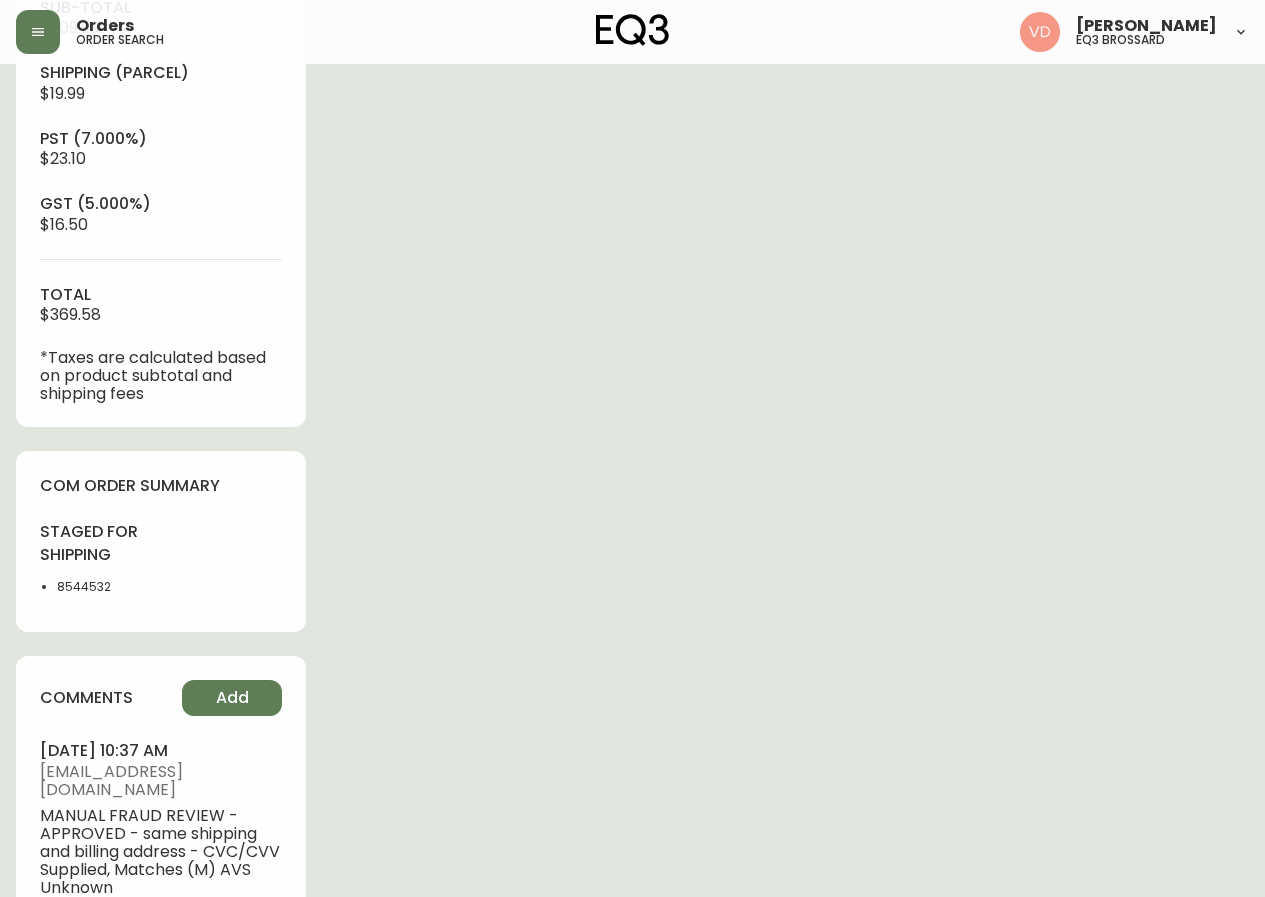 type on "Fully Shipped" 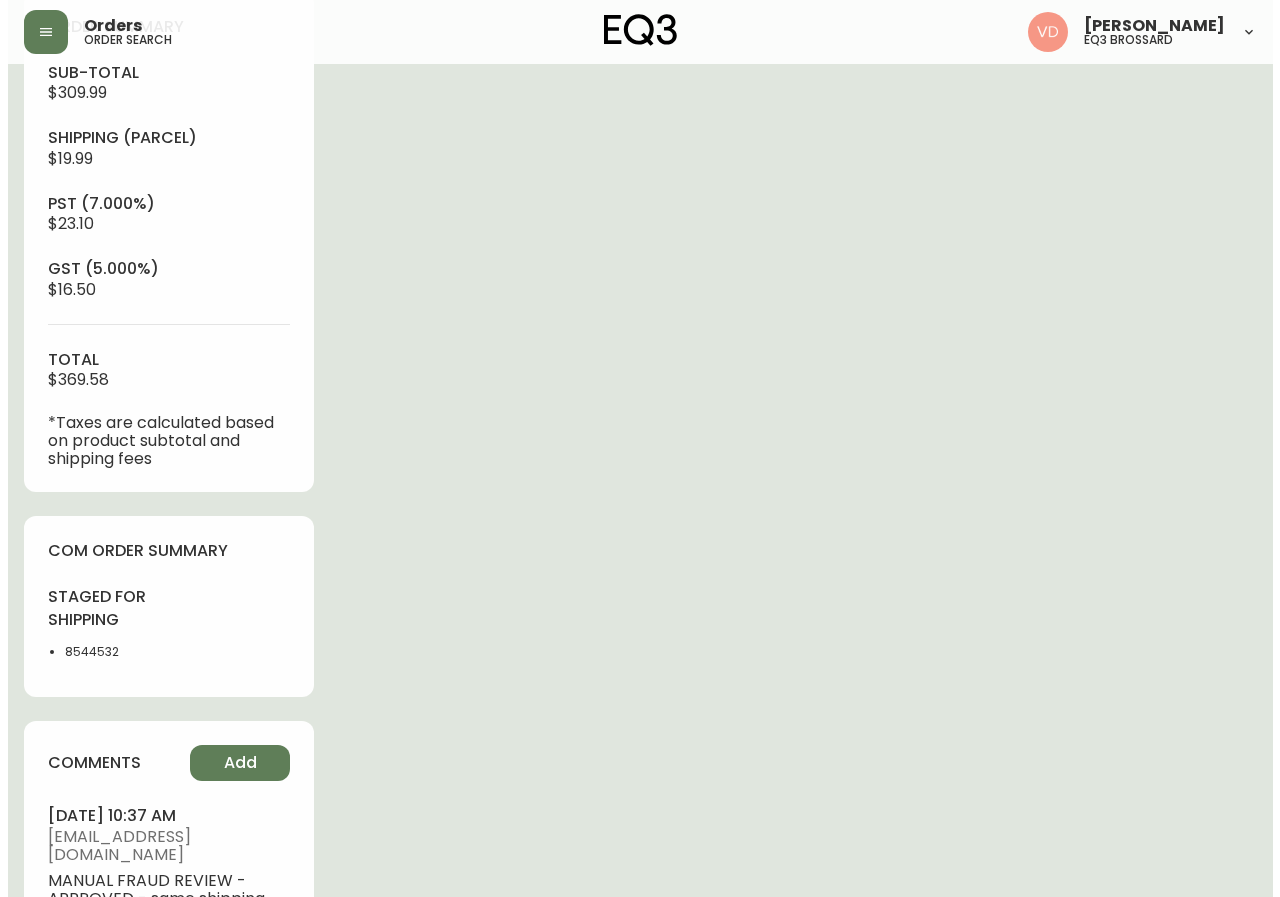 scroll, scrollTop: 700, scrollLeft: 0, axis: vertical 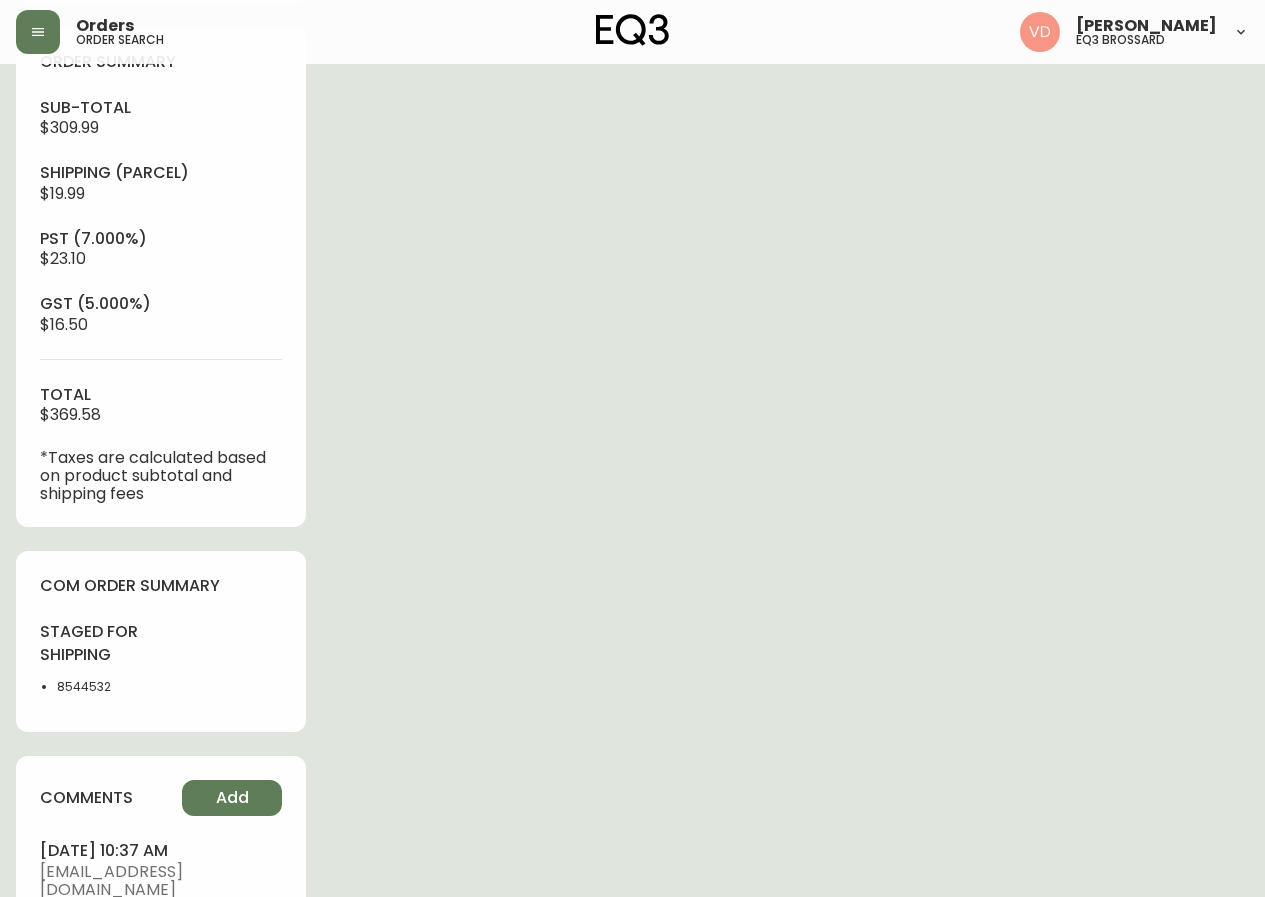 click on "Orders order search Virginie De Montigny eq3 brossard" at bounding box center (632, 32) 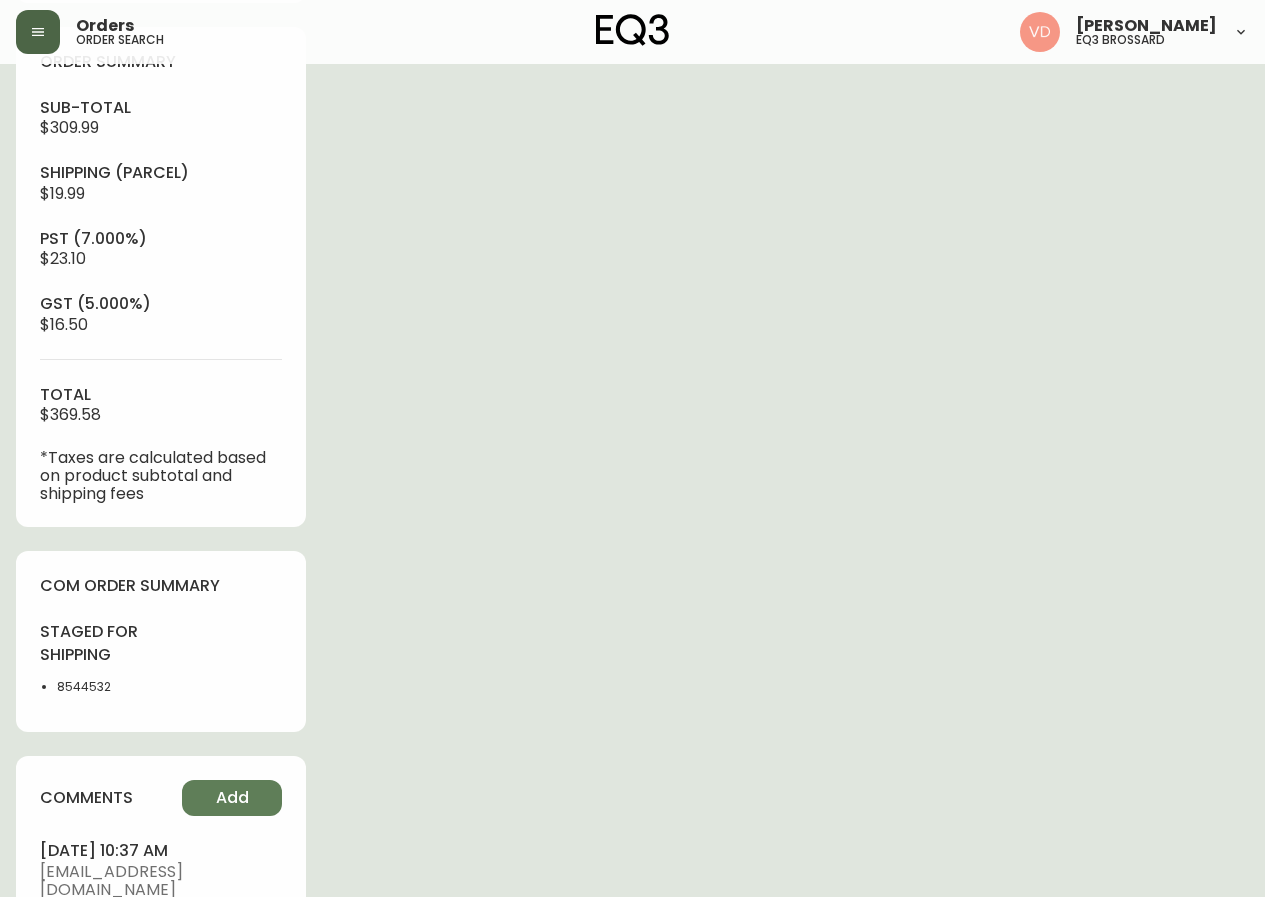 click 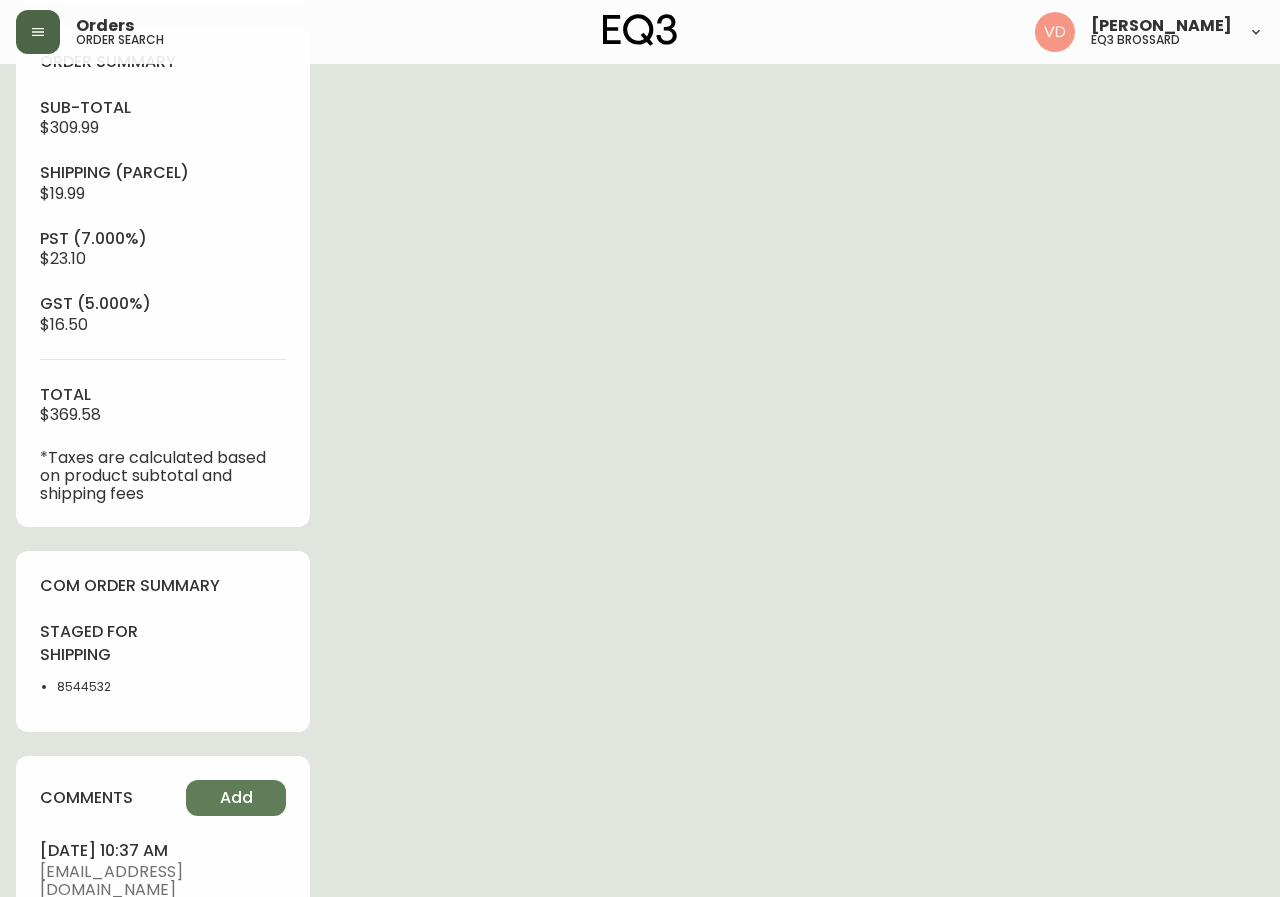 scroll, scrollTop: 701, scrollLeft: 0, axis: vertical 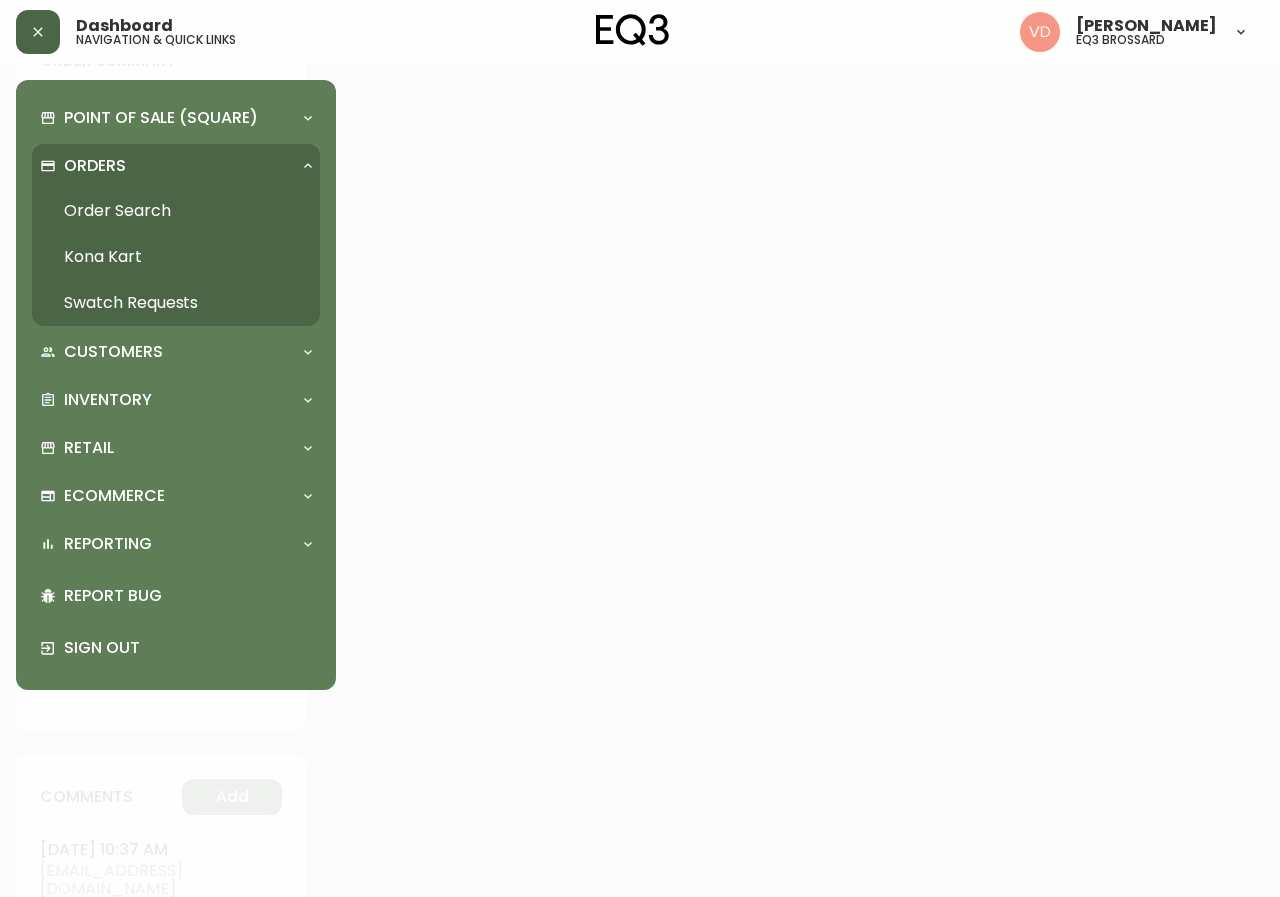 click on "Order Search" at bounding box center (176, 211) 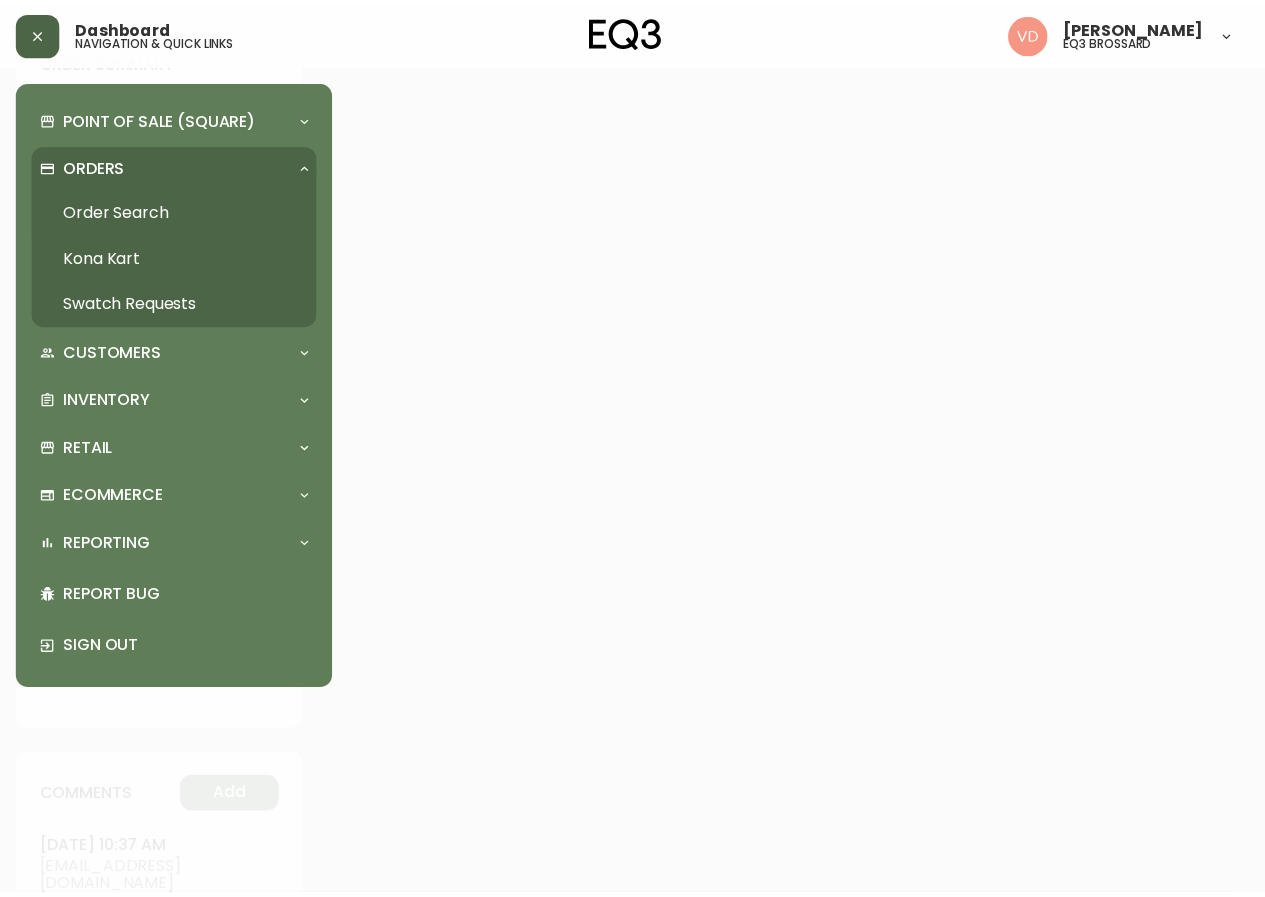 scroll, scrollTop: 0, scrollLeft: 0, axis: both 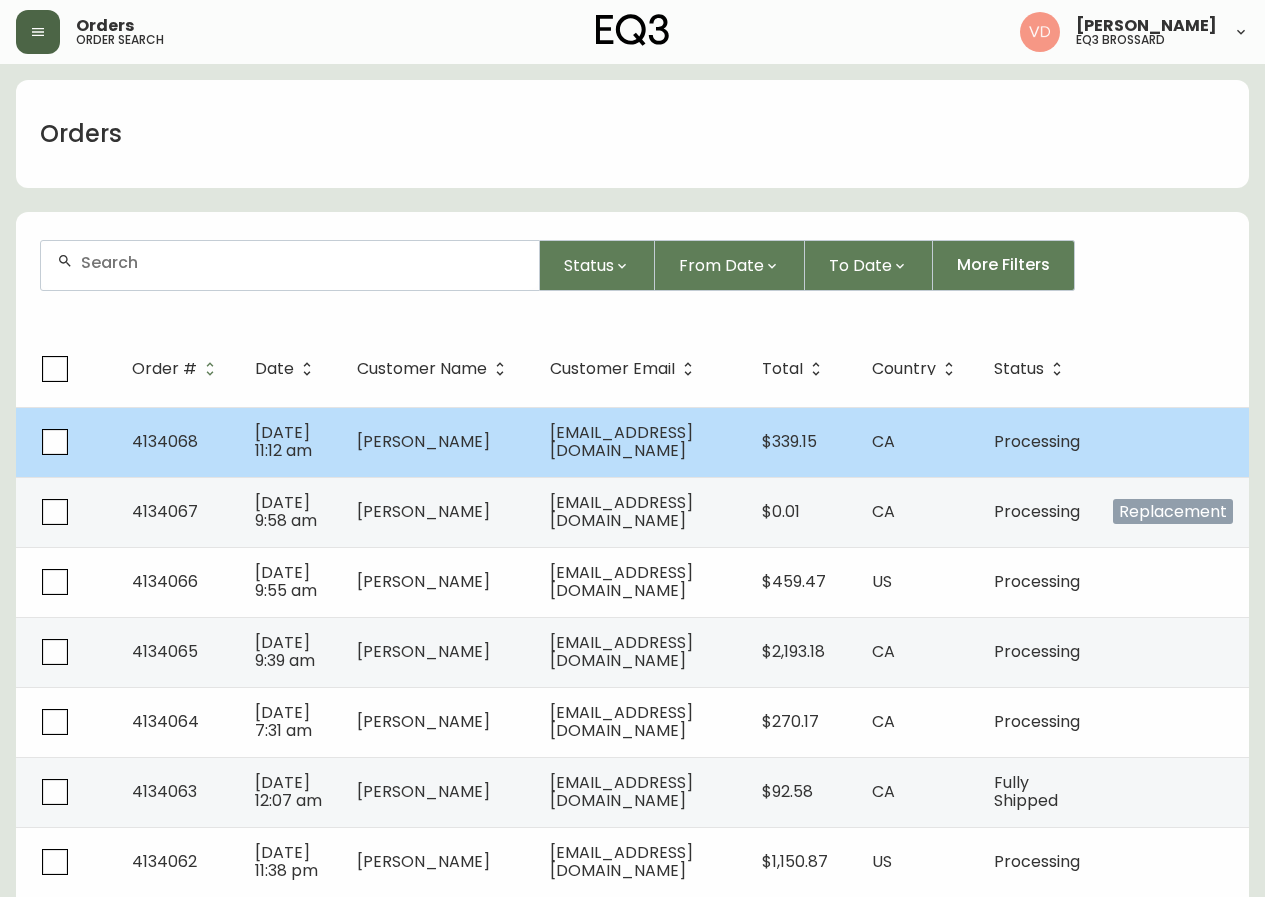 click on "ETIENNE MARIN" at bounding box center [423, 441] 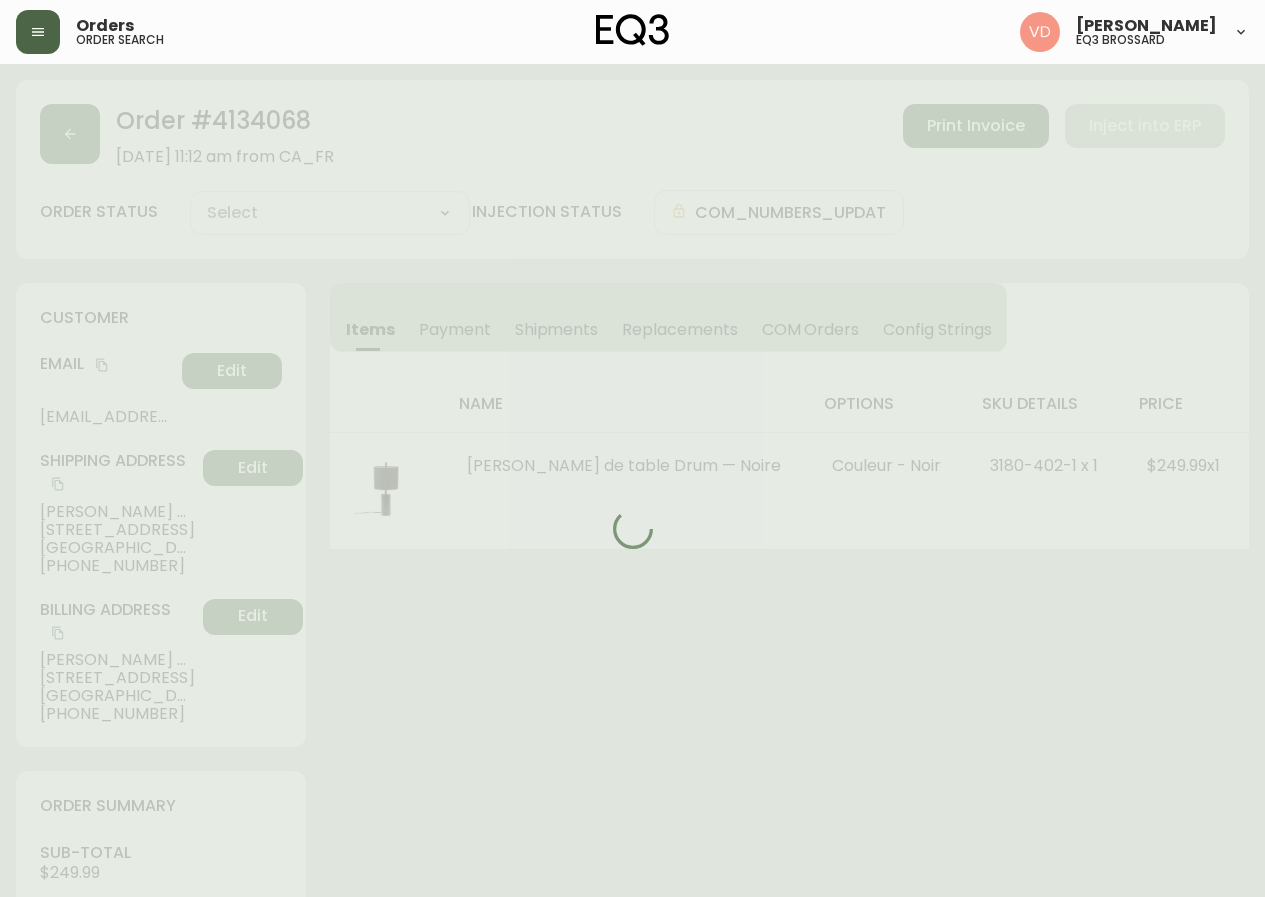 type on "Processing" 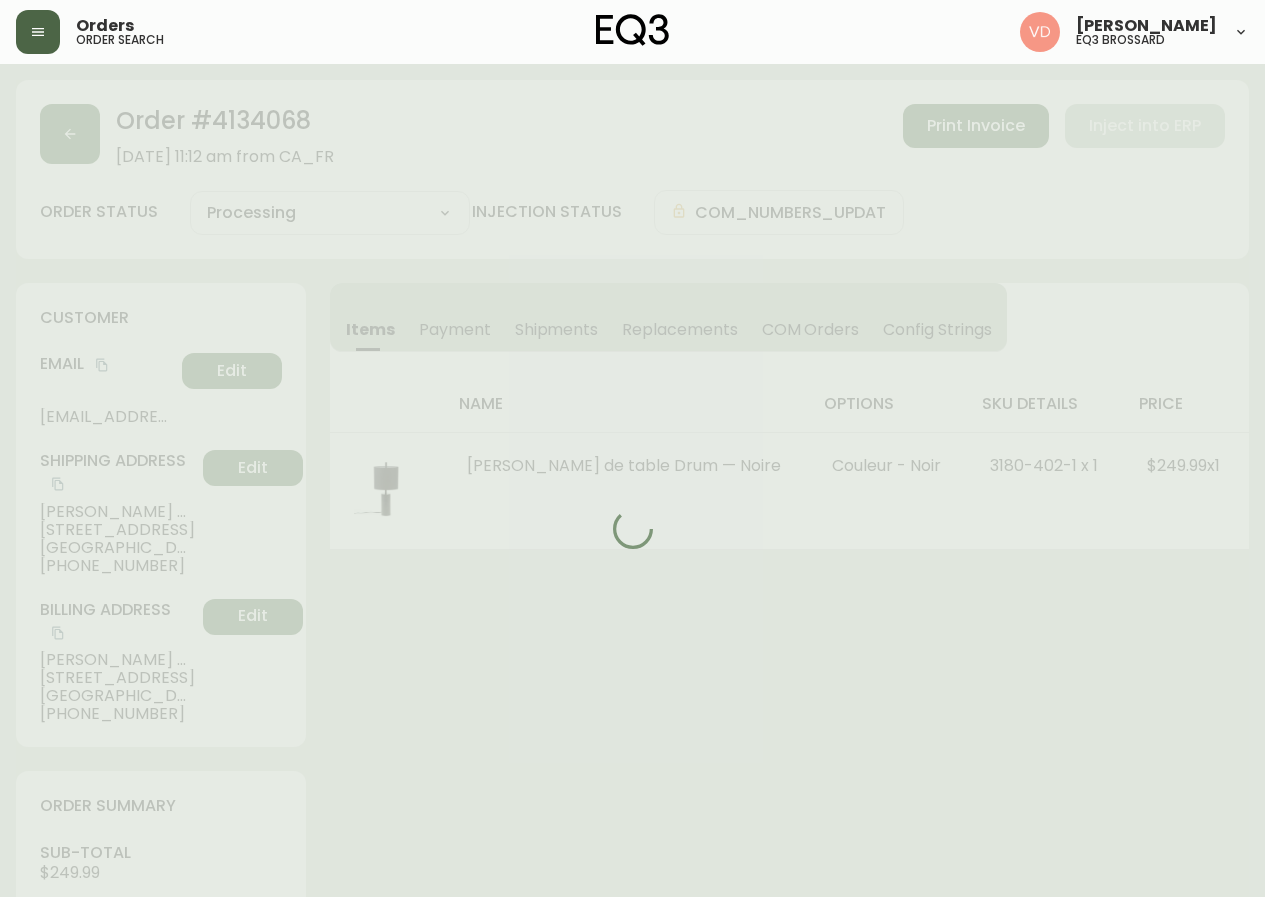 select on "PROCESSING" 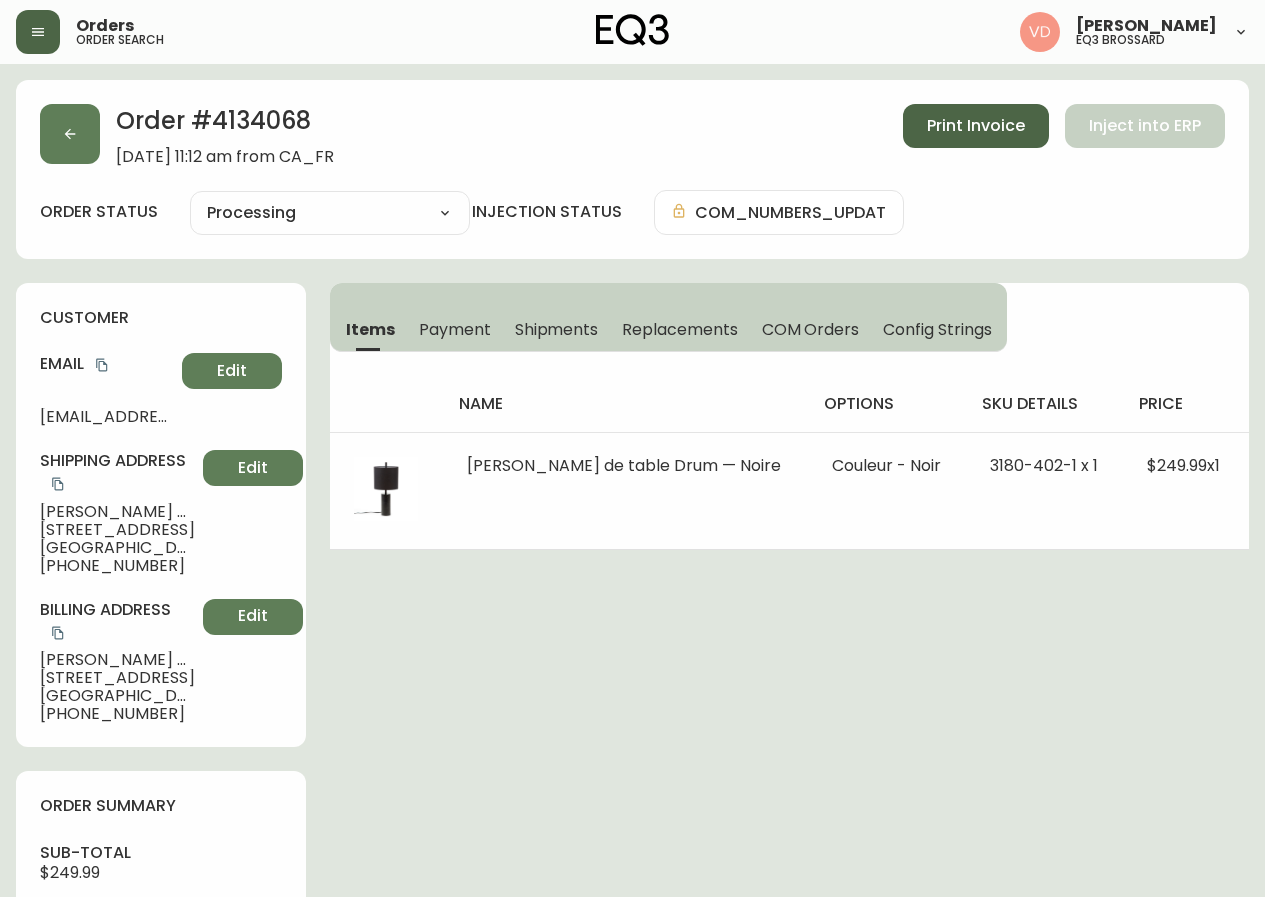 click on "Print Invoice" at bounding box center (976, 126) 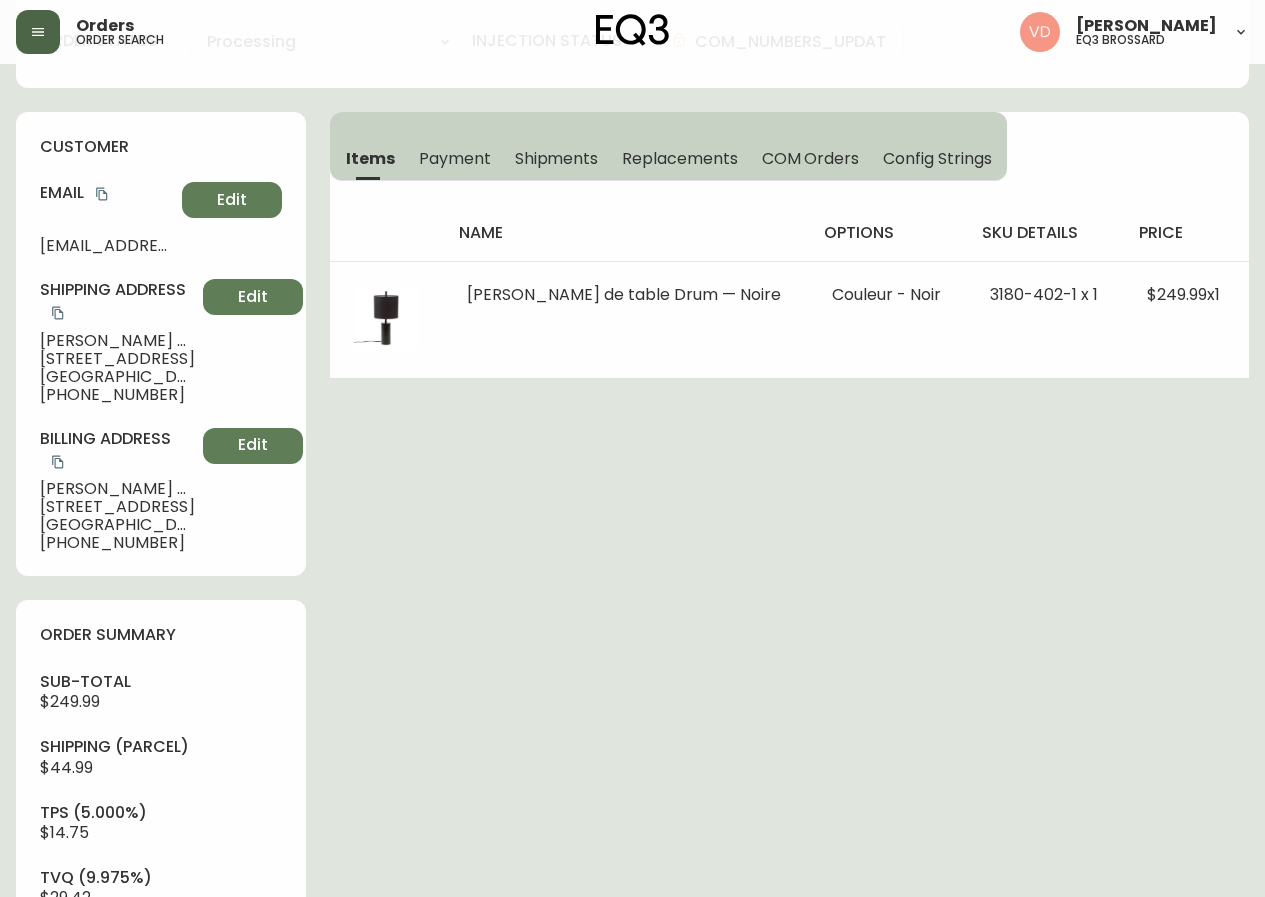 scroll, scrollTop: 0, scrollLeft: 0, axis: both 